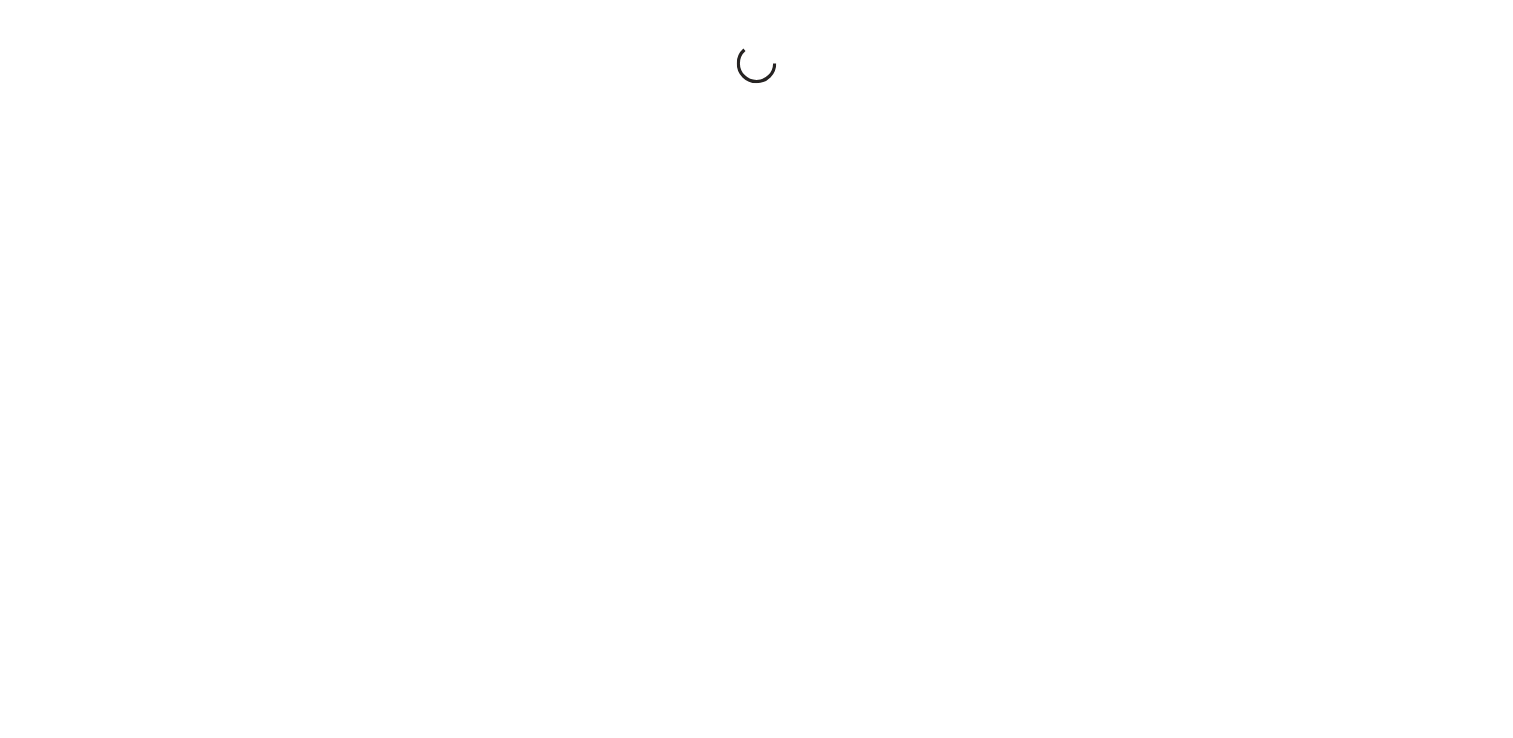 scroll, scrollTop: 0, scrollLeft: 0, axis: both 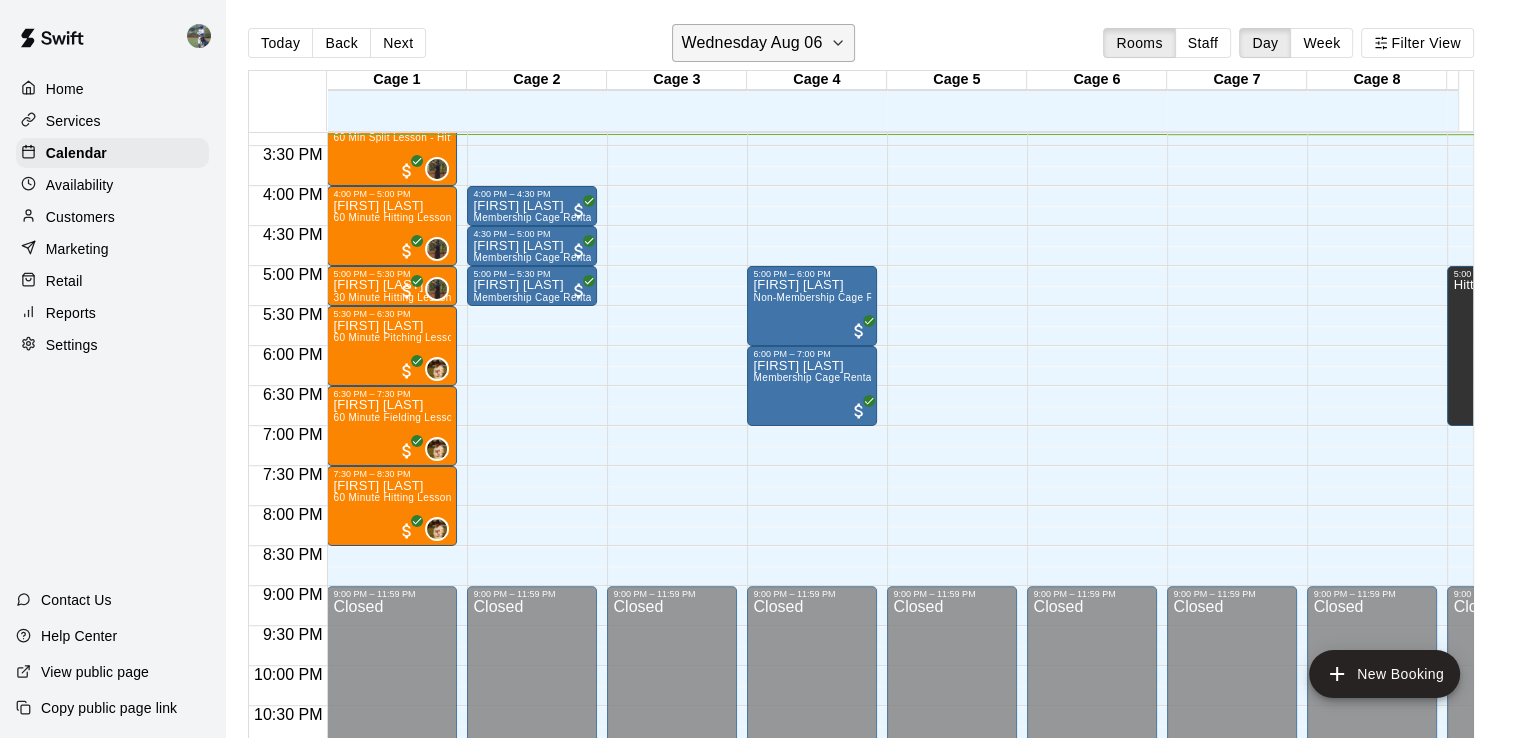 click on "Wednesday Aug 06" at bounding box center (763, 43) 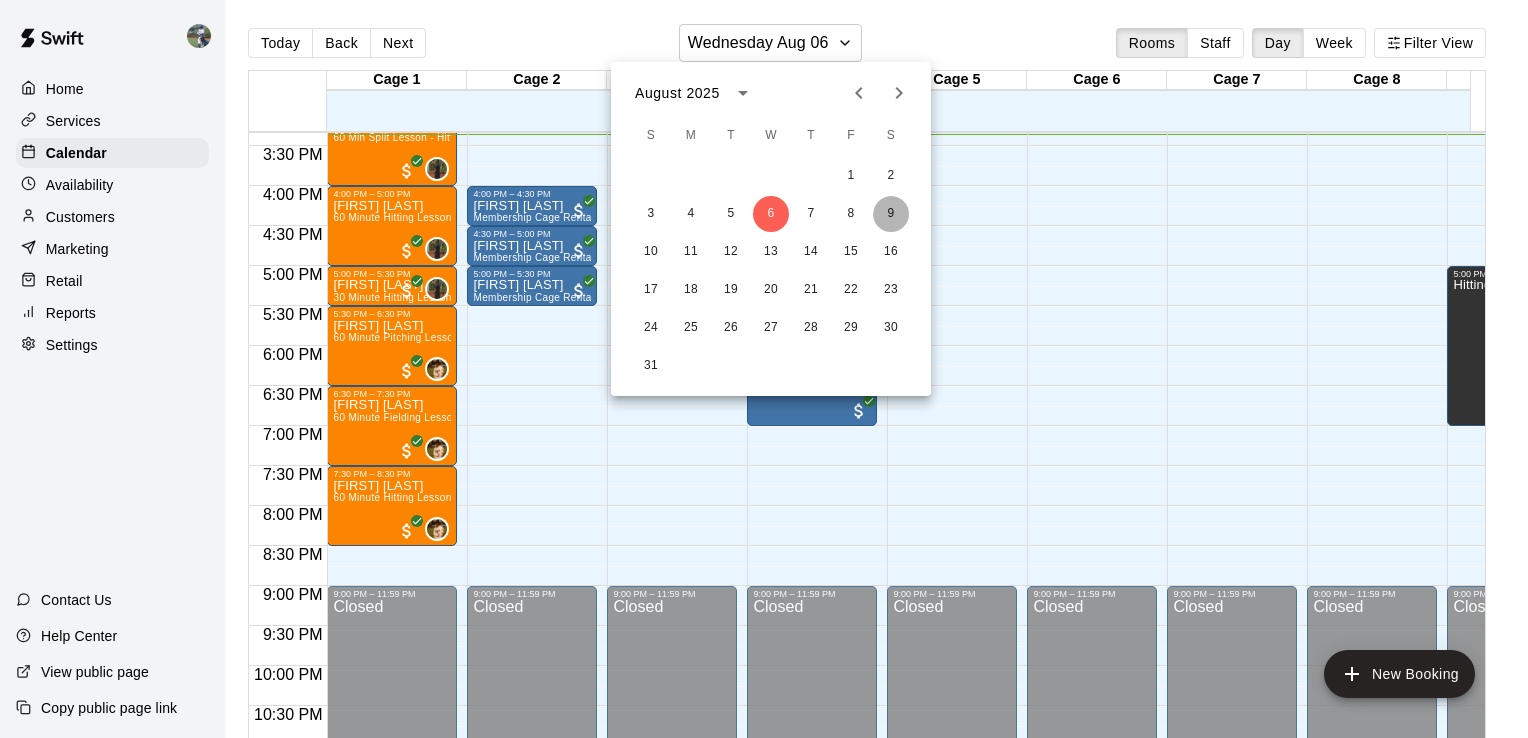 click on "9" at bounding box center (891, 214) 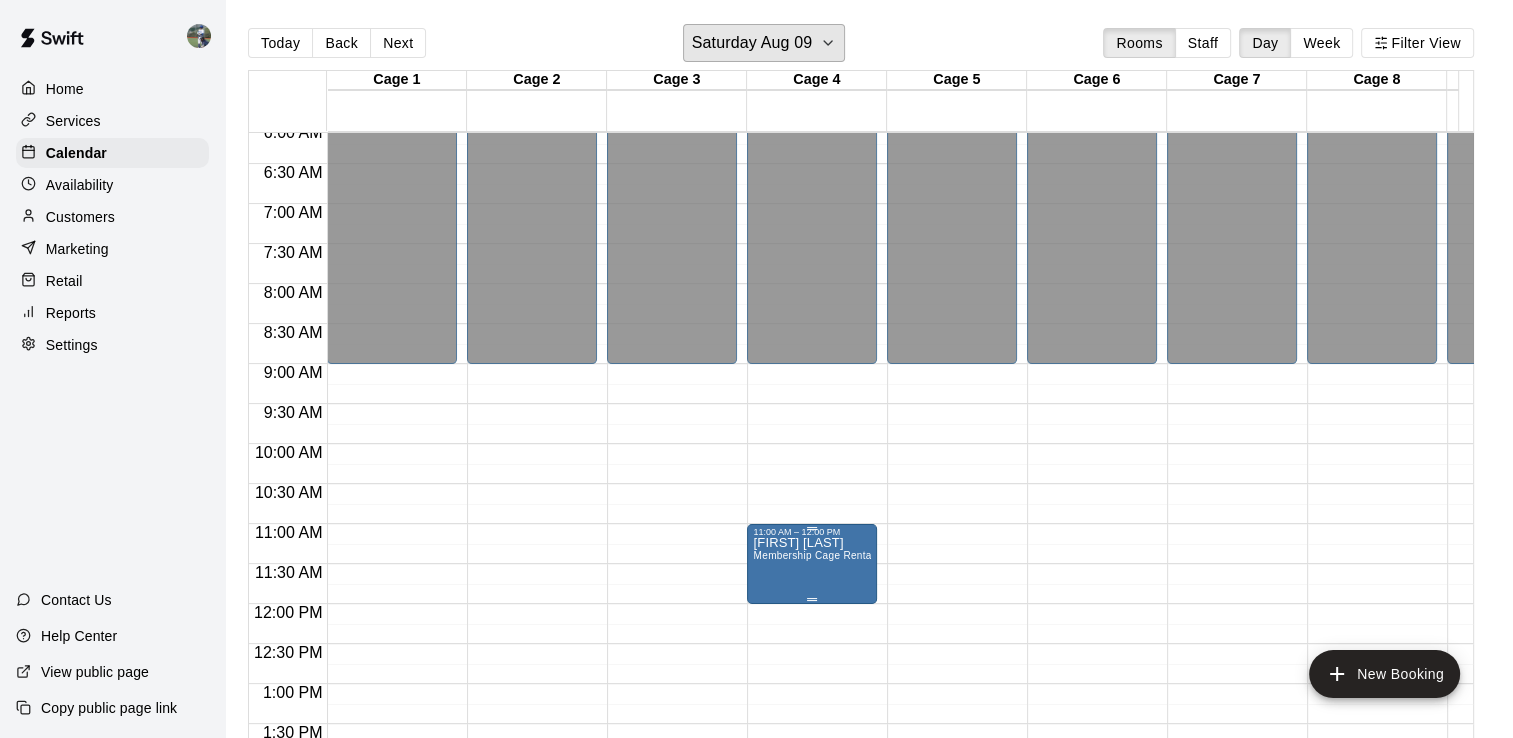 scroll, scrollTop: 637, scrollLeft: 0, axis: vertical 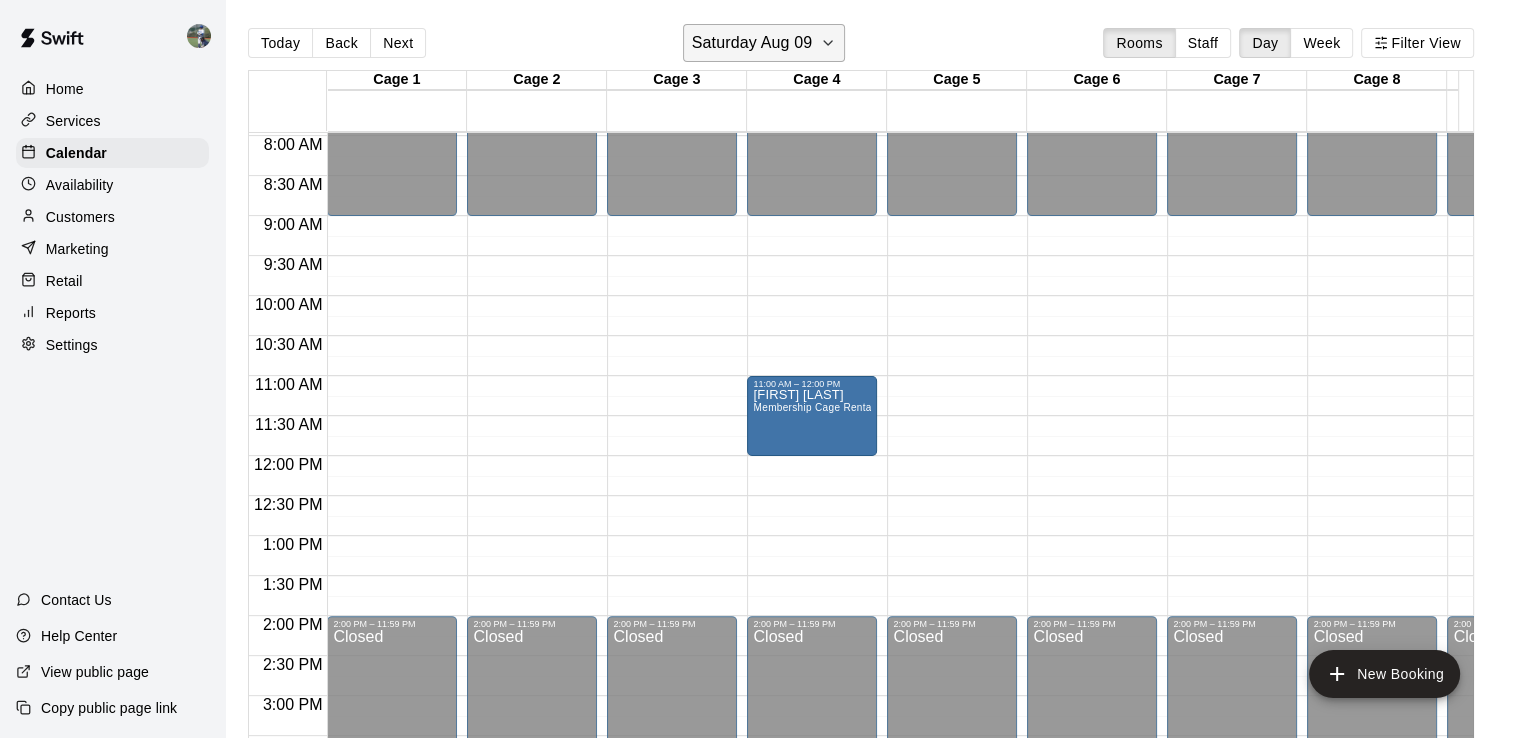 click on "Saturday Aug 09" at bounding box center [764, 43] 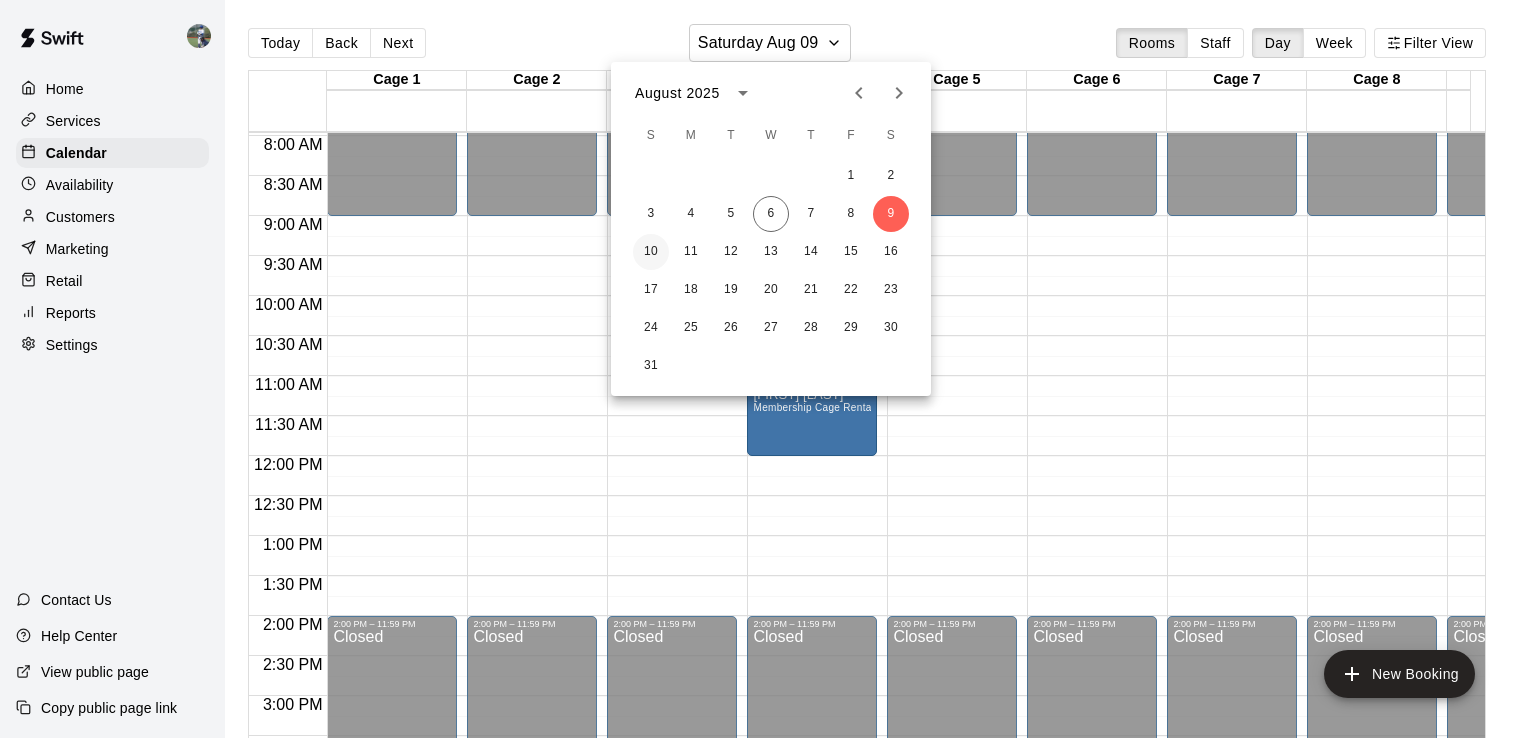click on "10" at bounding box center (651, 252) 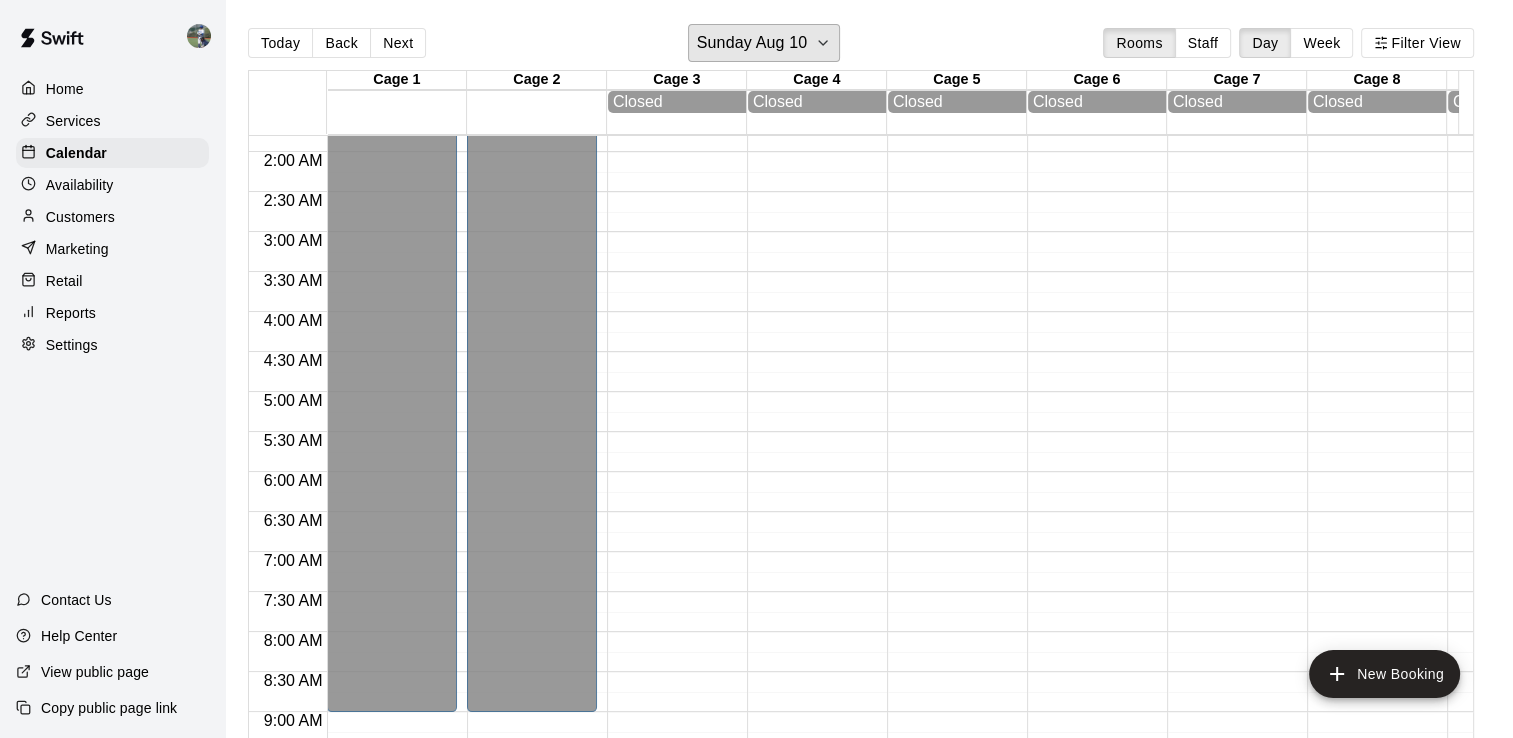 scroll, scrollTop: 144, scrollLeft: 387, axis: both 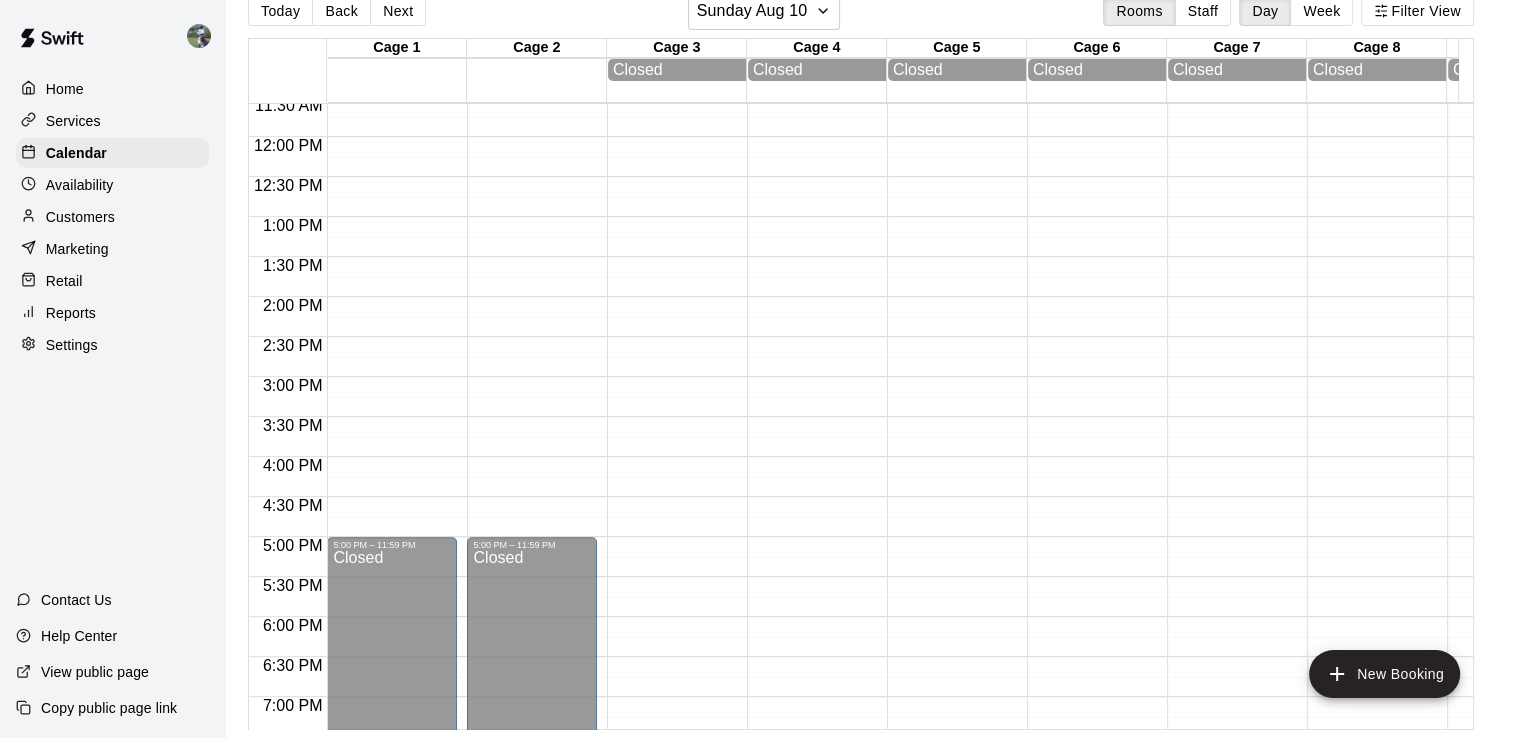 click on "Availability" at bounding box center [112, 185] 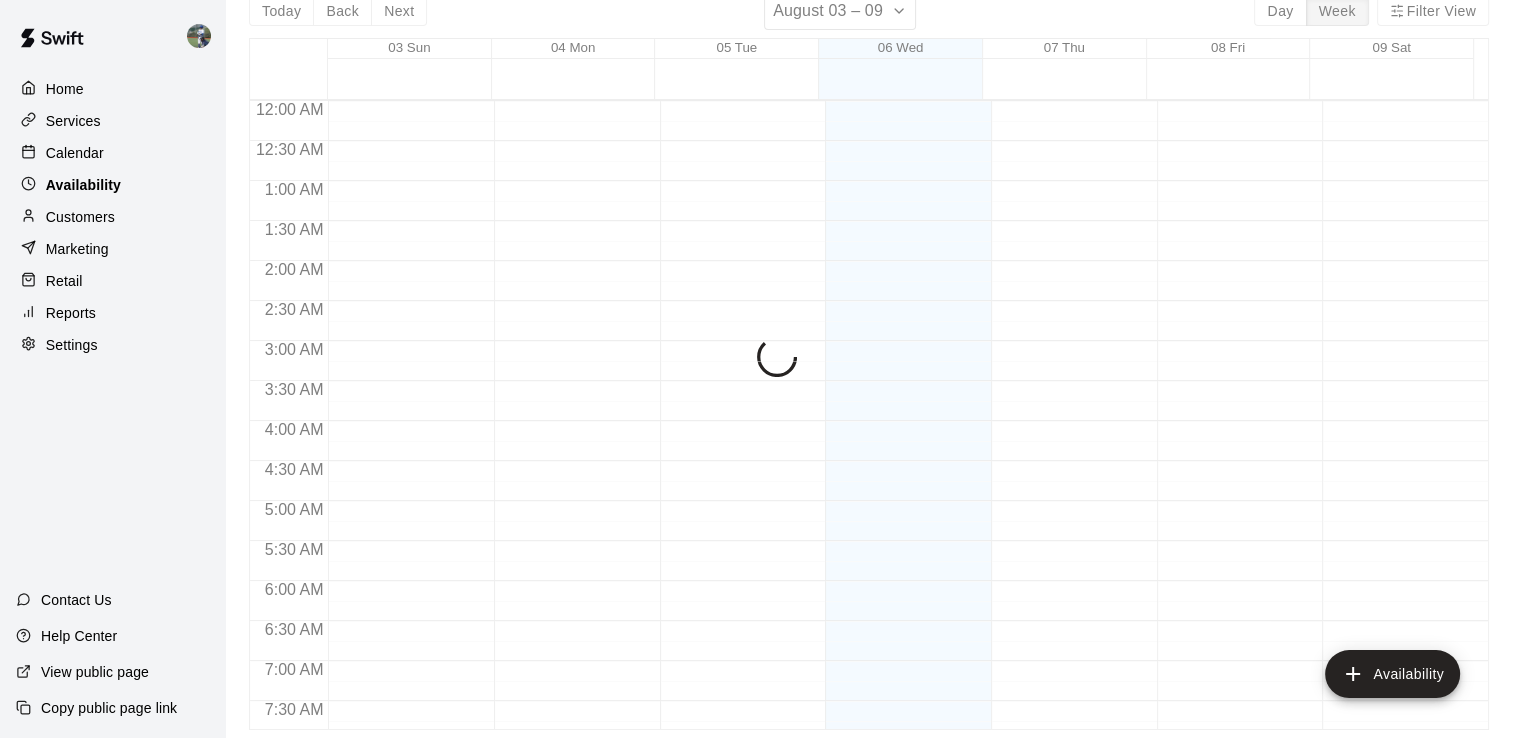 scroll, scrollTop: 0, scrollLeft: 0, axis: both 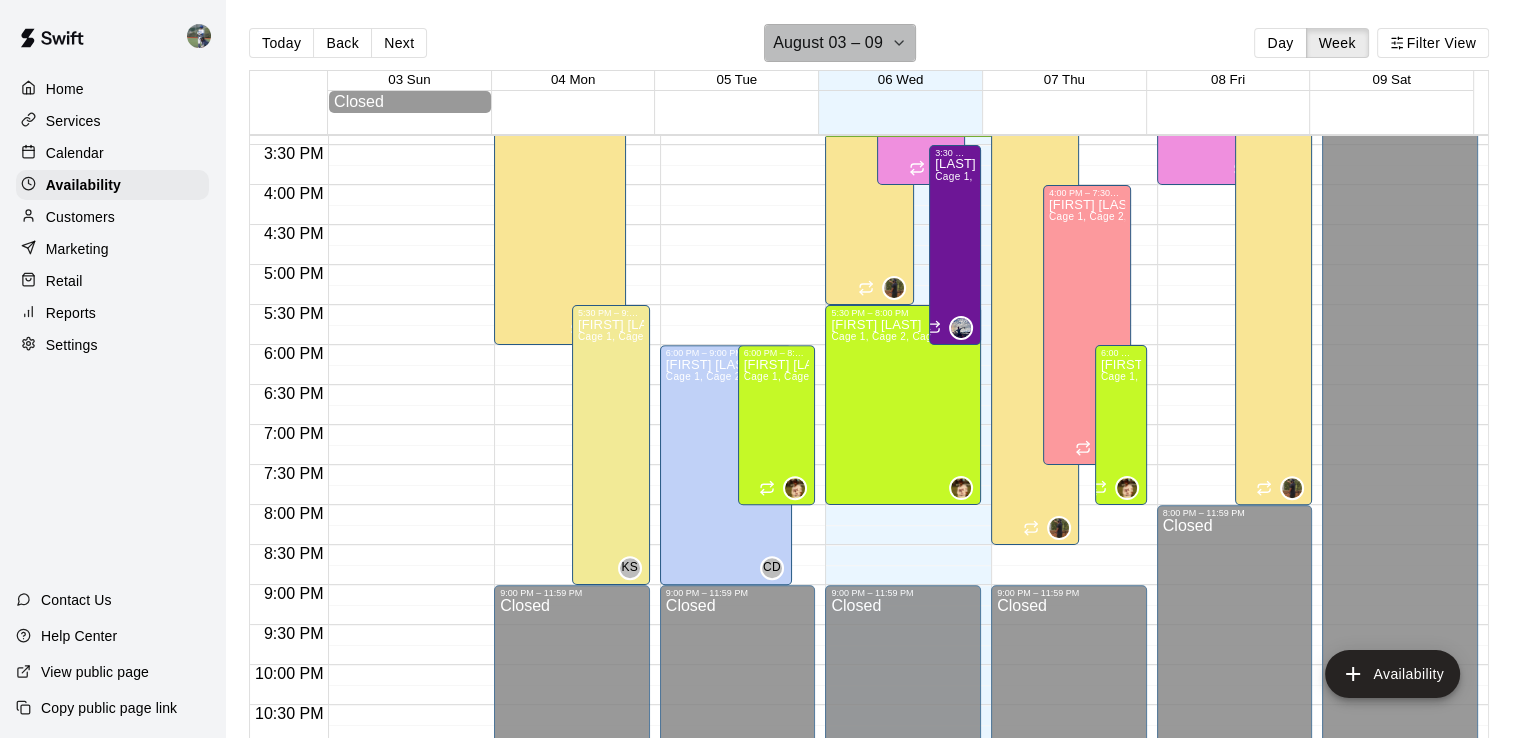 click on "August 03 – 09" at bounding box center (828, 43) 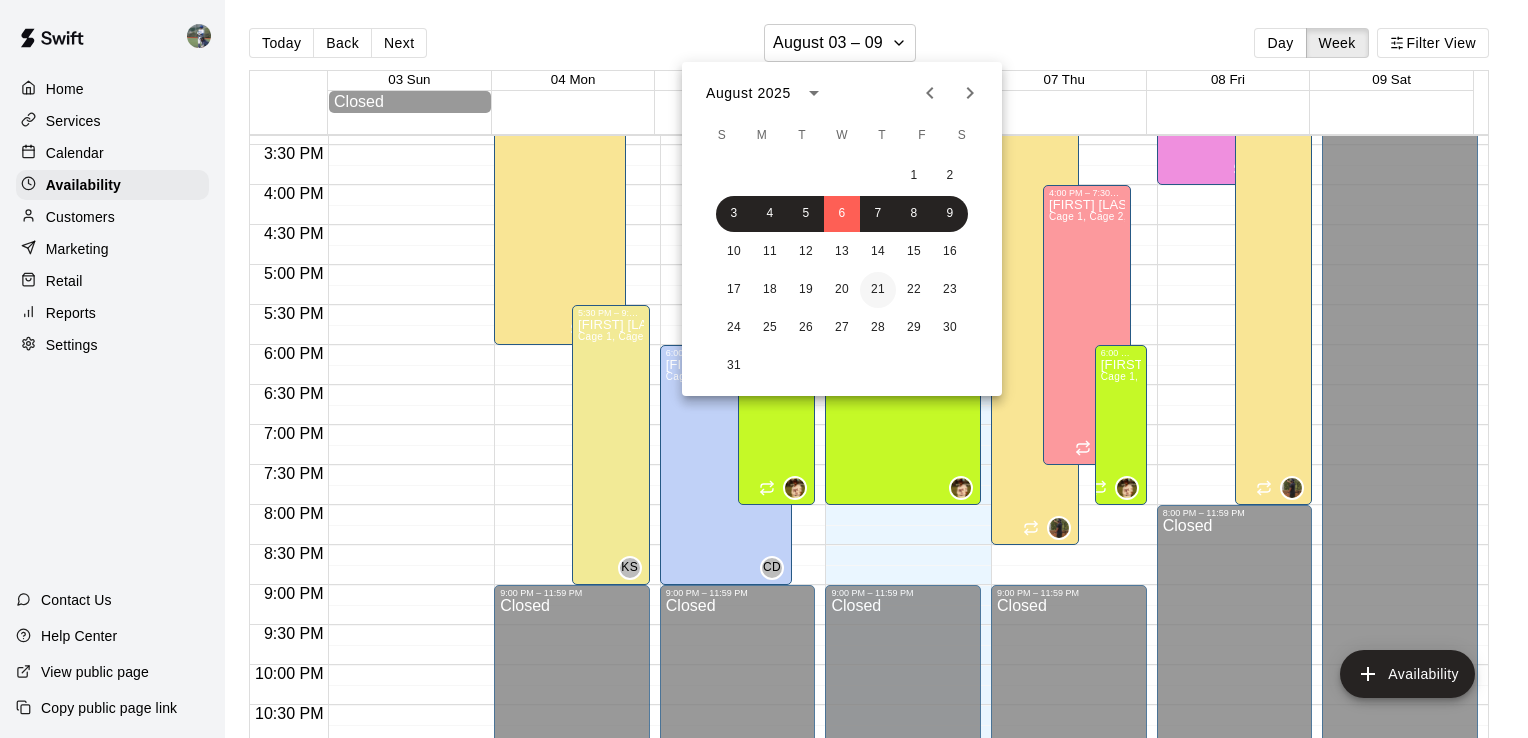 click on "21" at bounding box center [878, 290] 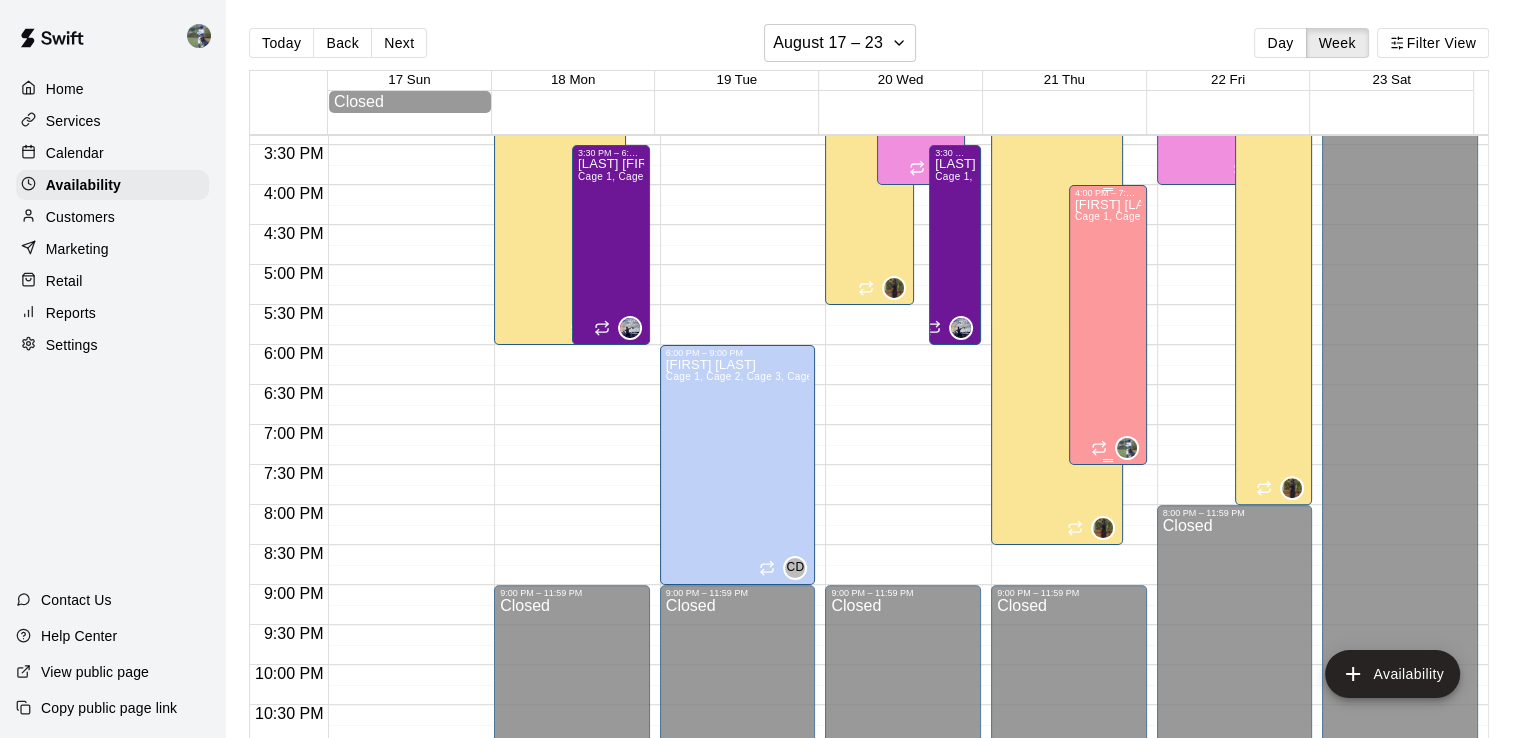 click on "Cage 1, Cage 2, Cage 3" at bounding box center [1108, 567] 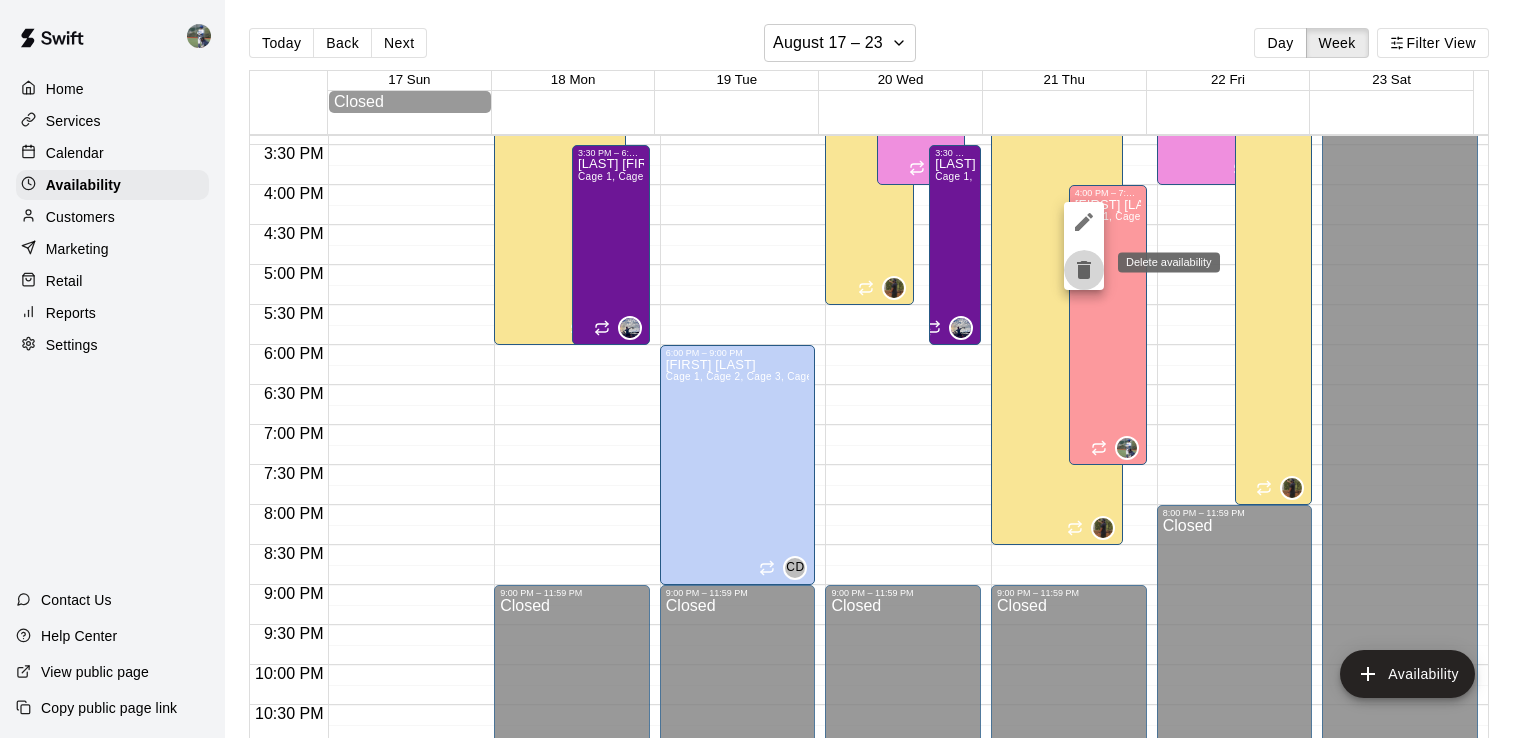 click at bounding box center (1084, 270) 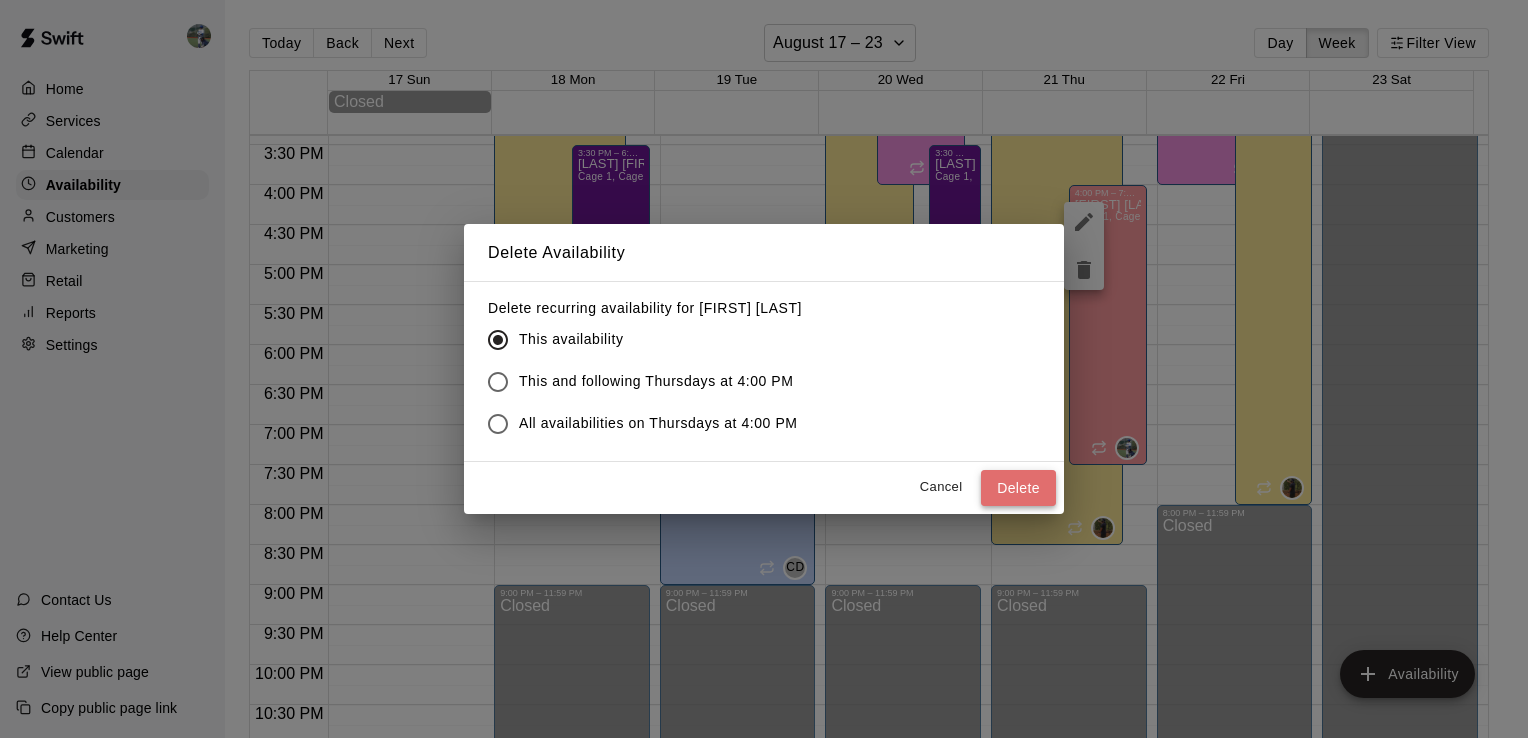 click on "Delete" at bounding box center [1018, 488] 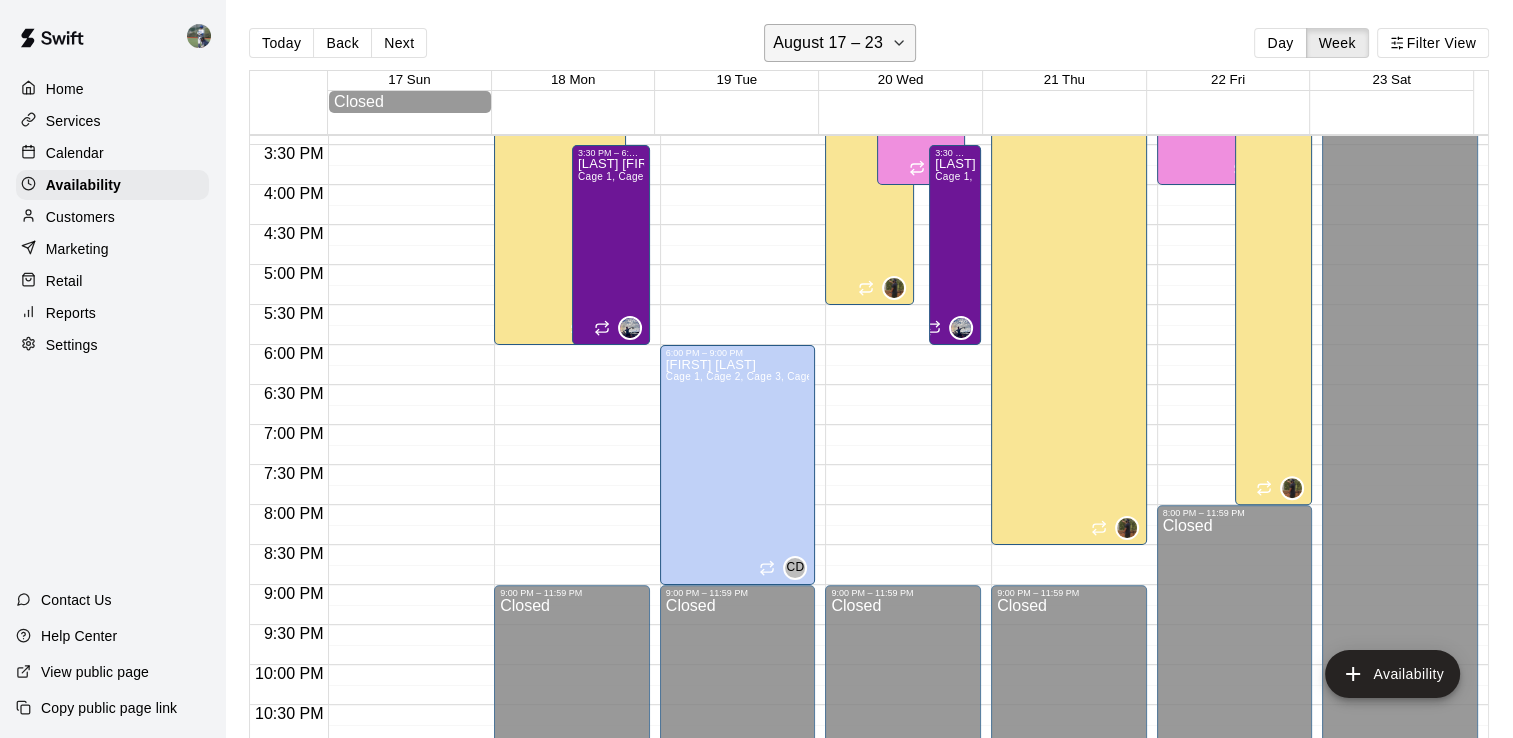 click on "August 17 – 23" at bounding box center [840, 43] 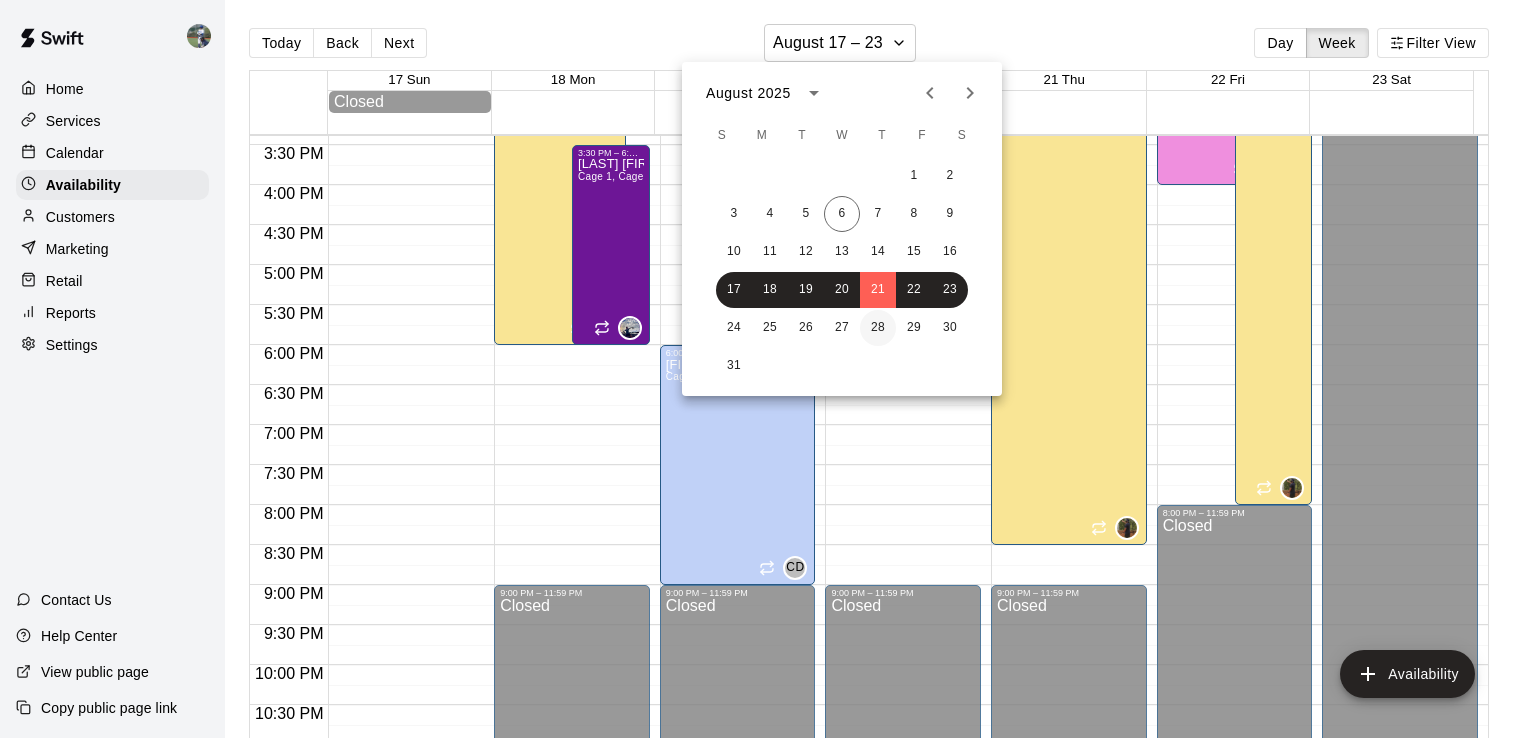 click on "28" at bounding box center [878, 328] 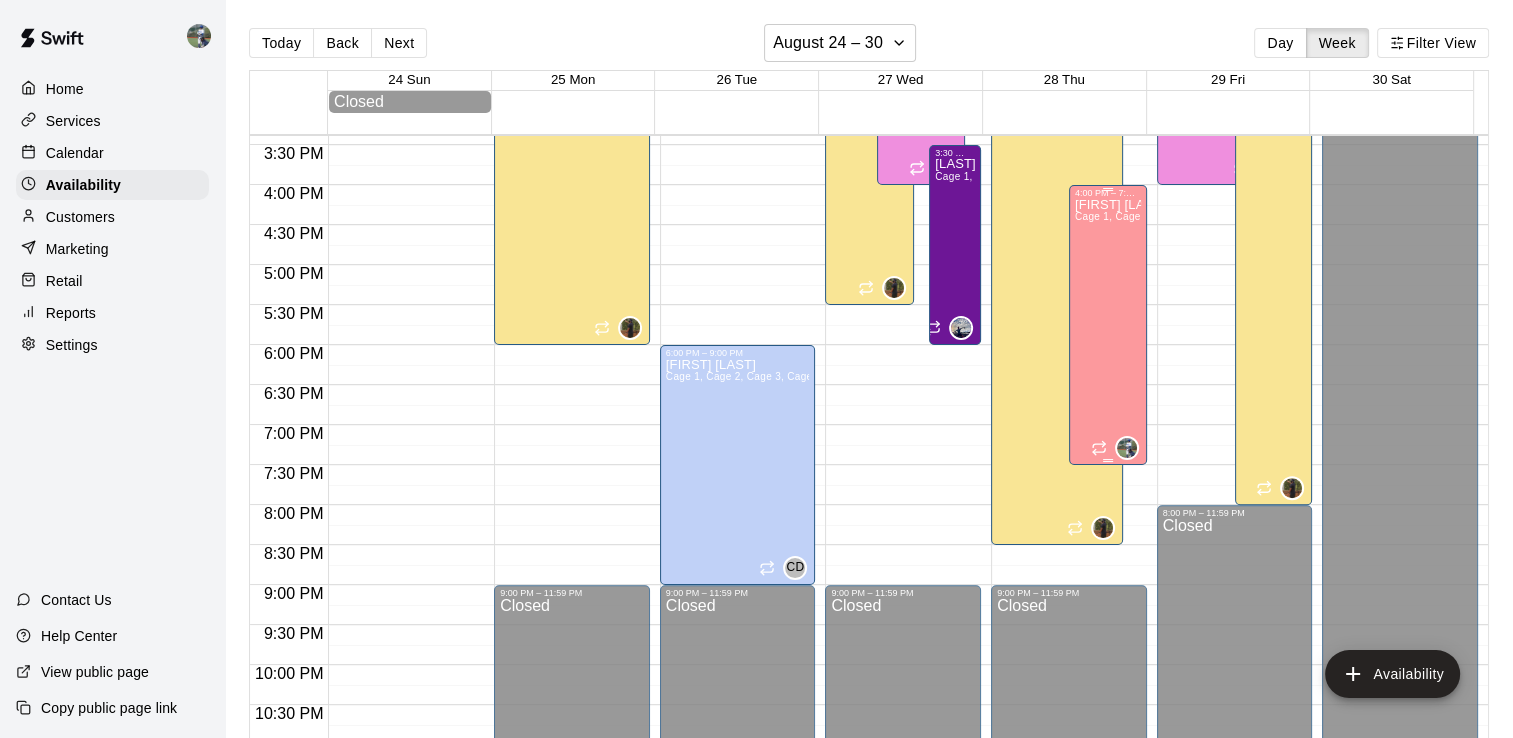click on "Cage 1, Cage 2, Cage 3" at bounding box center [1108, 567] 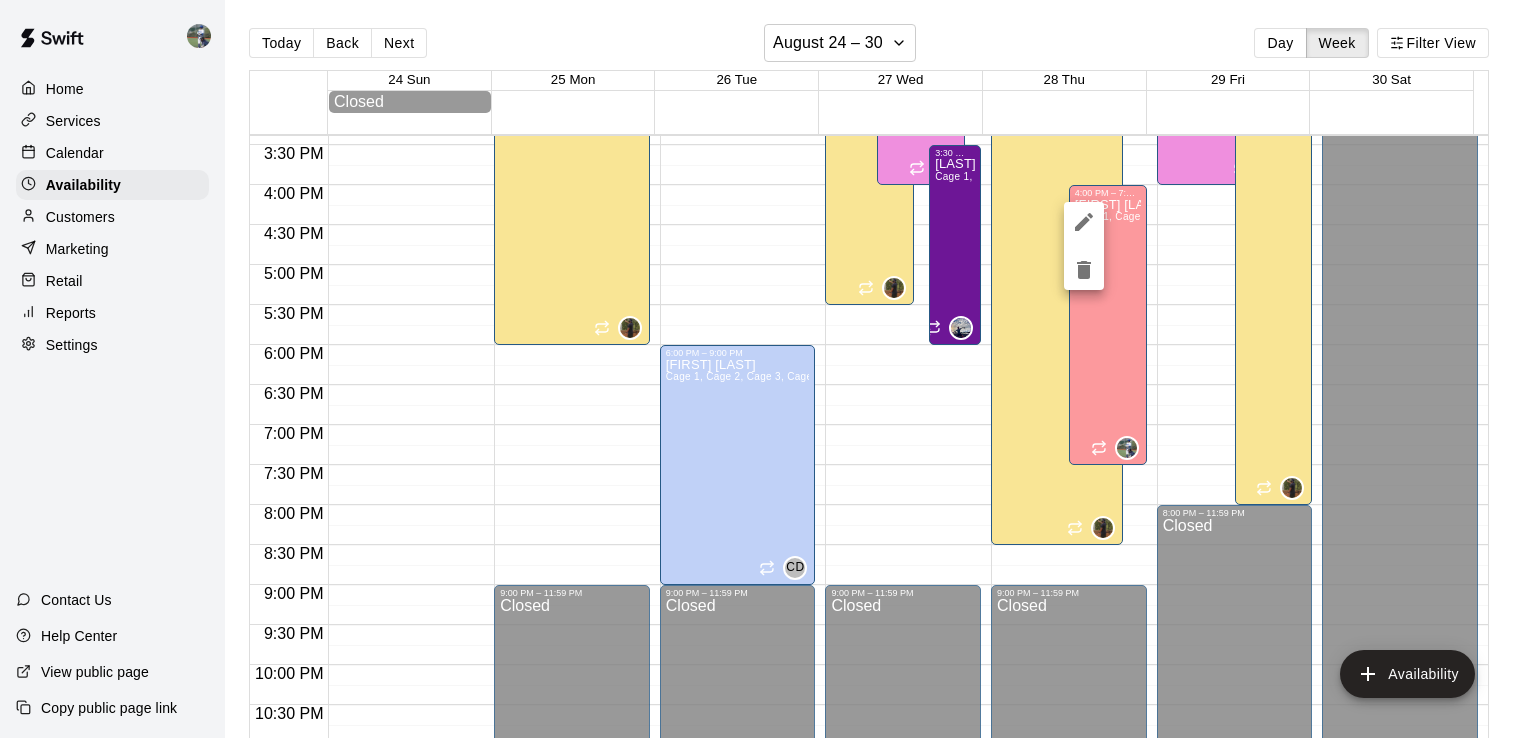click 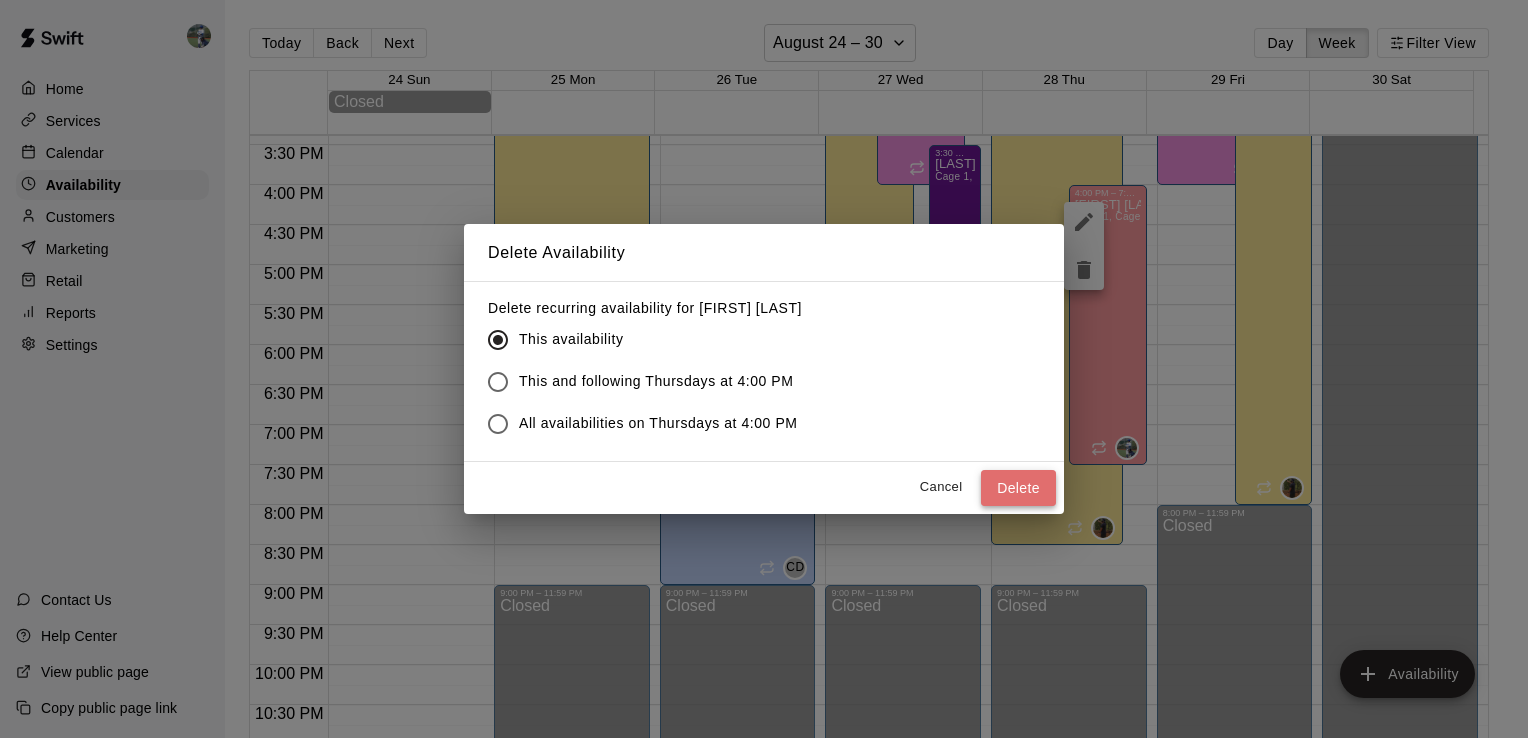 click on "Delete" at bounding box center (1018, 488) 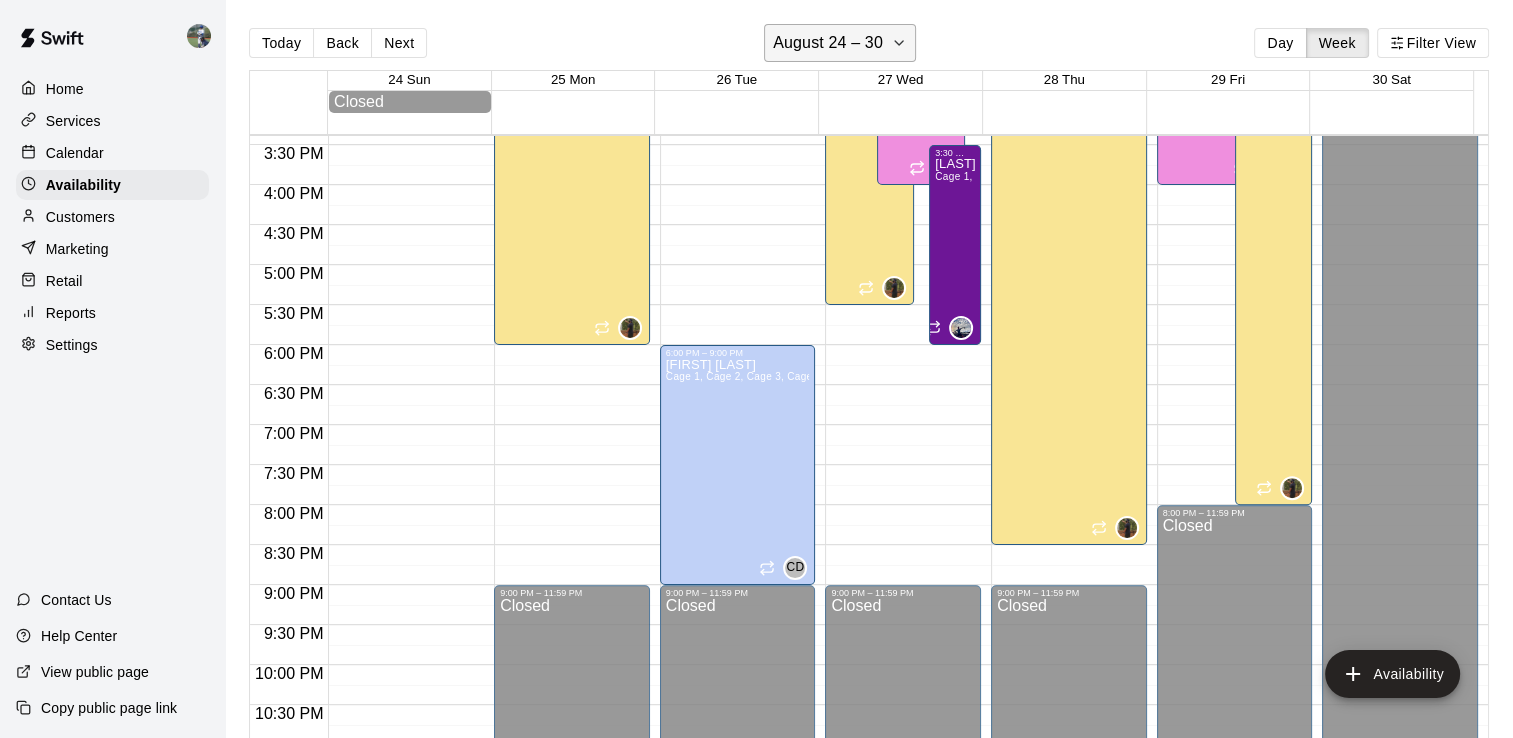 click 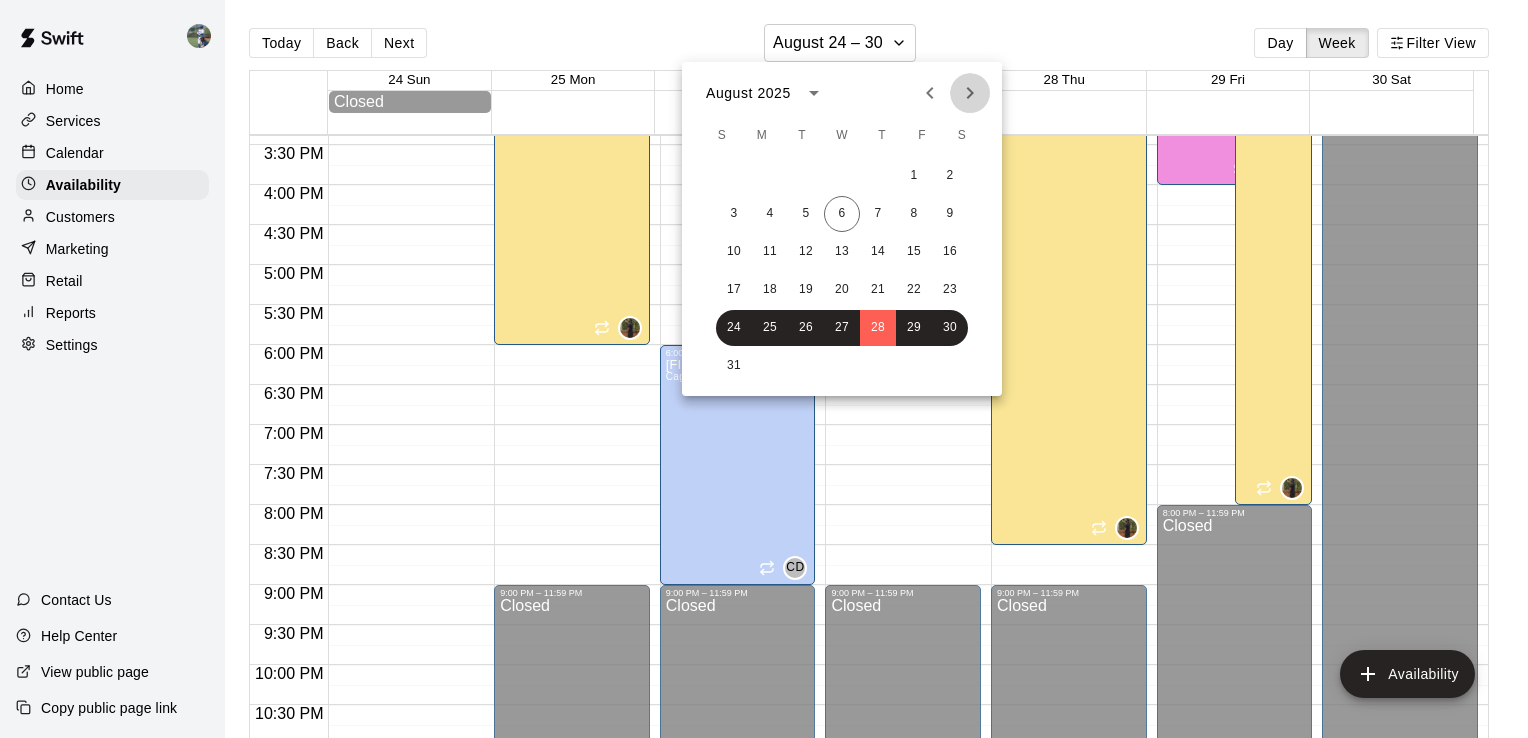 click 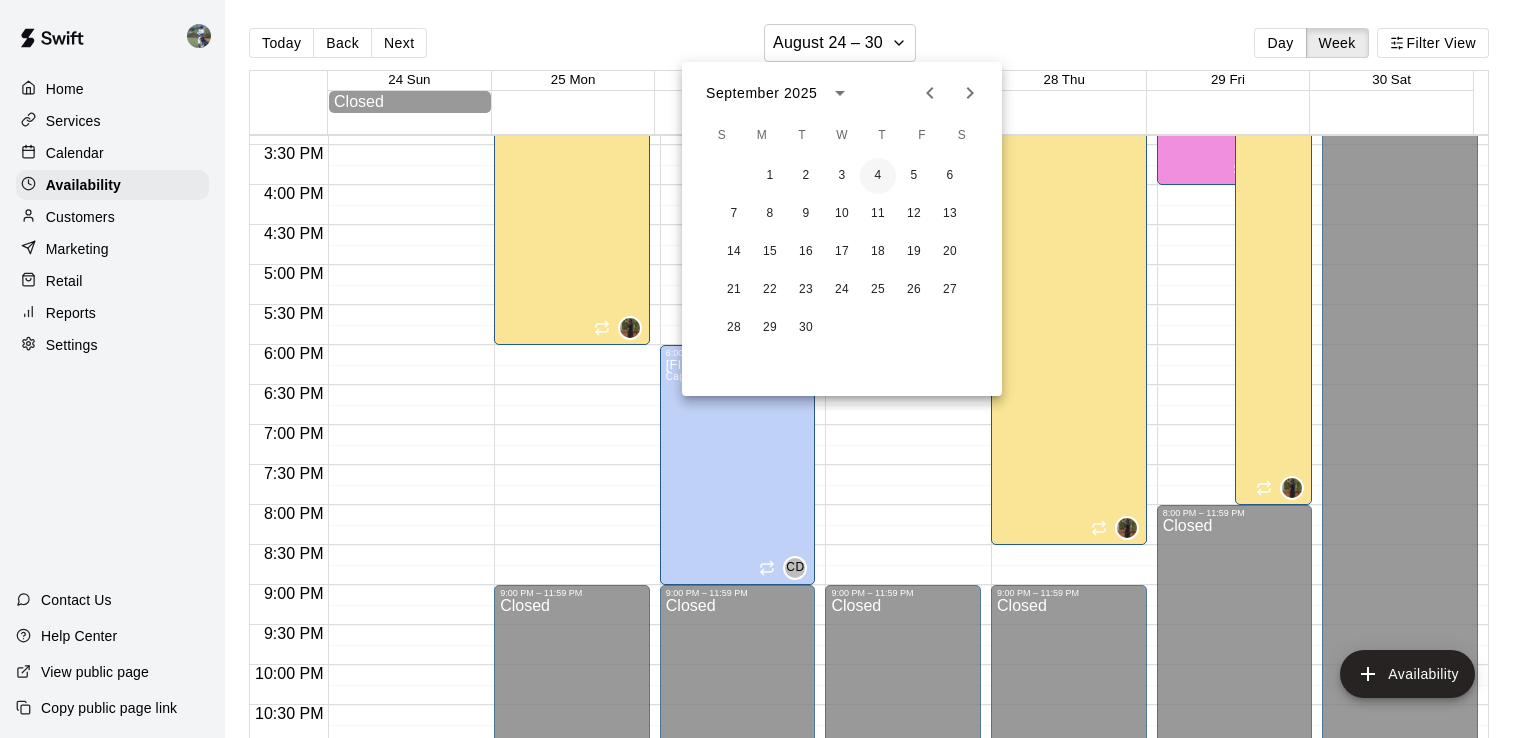 click on "4" at bounding box center [878, 176] 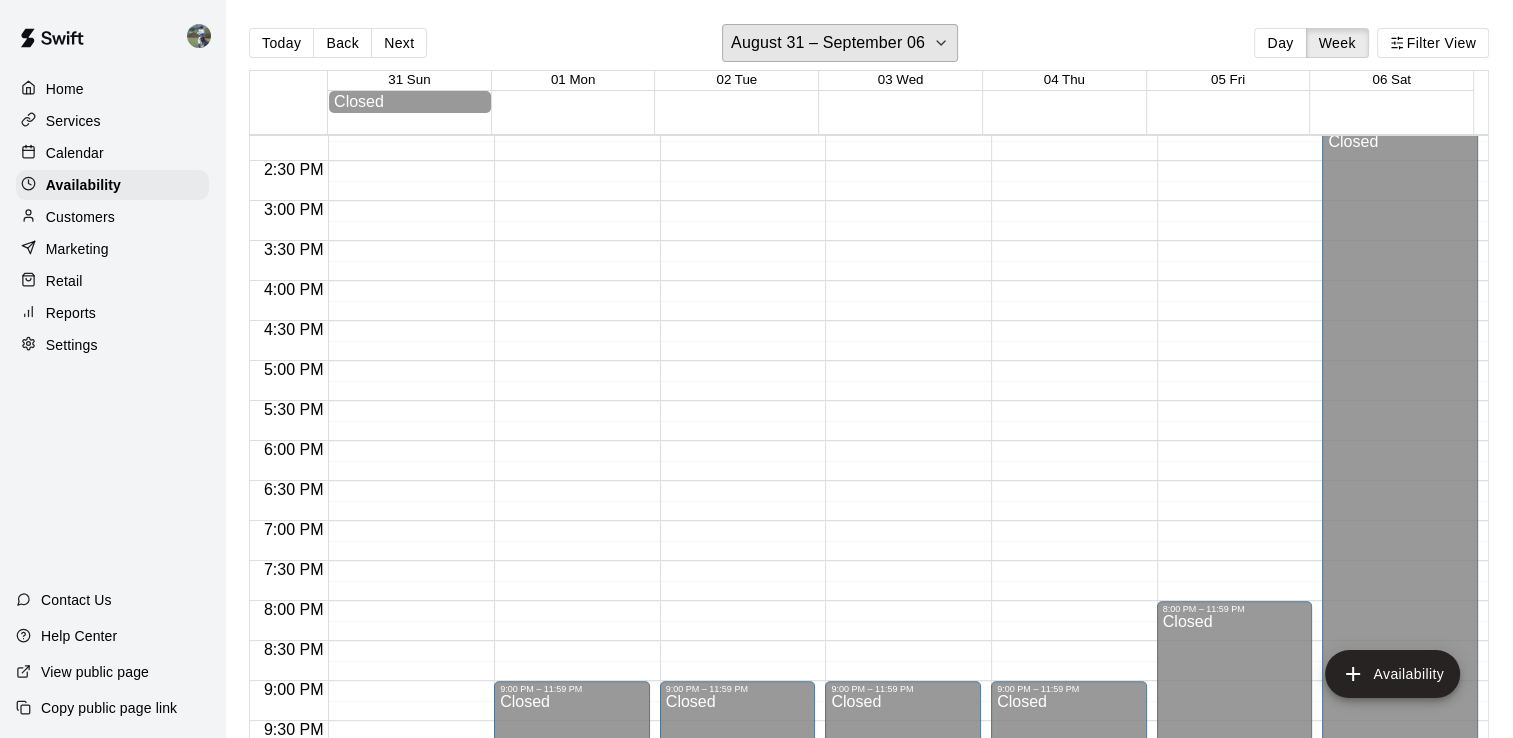 scroll, scrollTop: 1105, scrollLeft: 0, axis: vertical 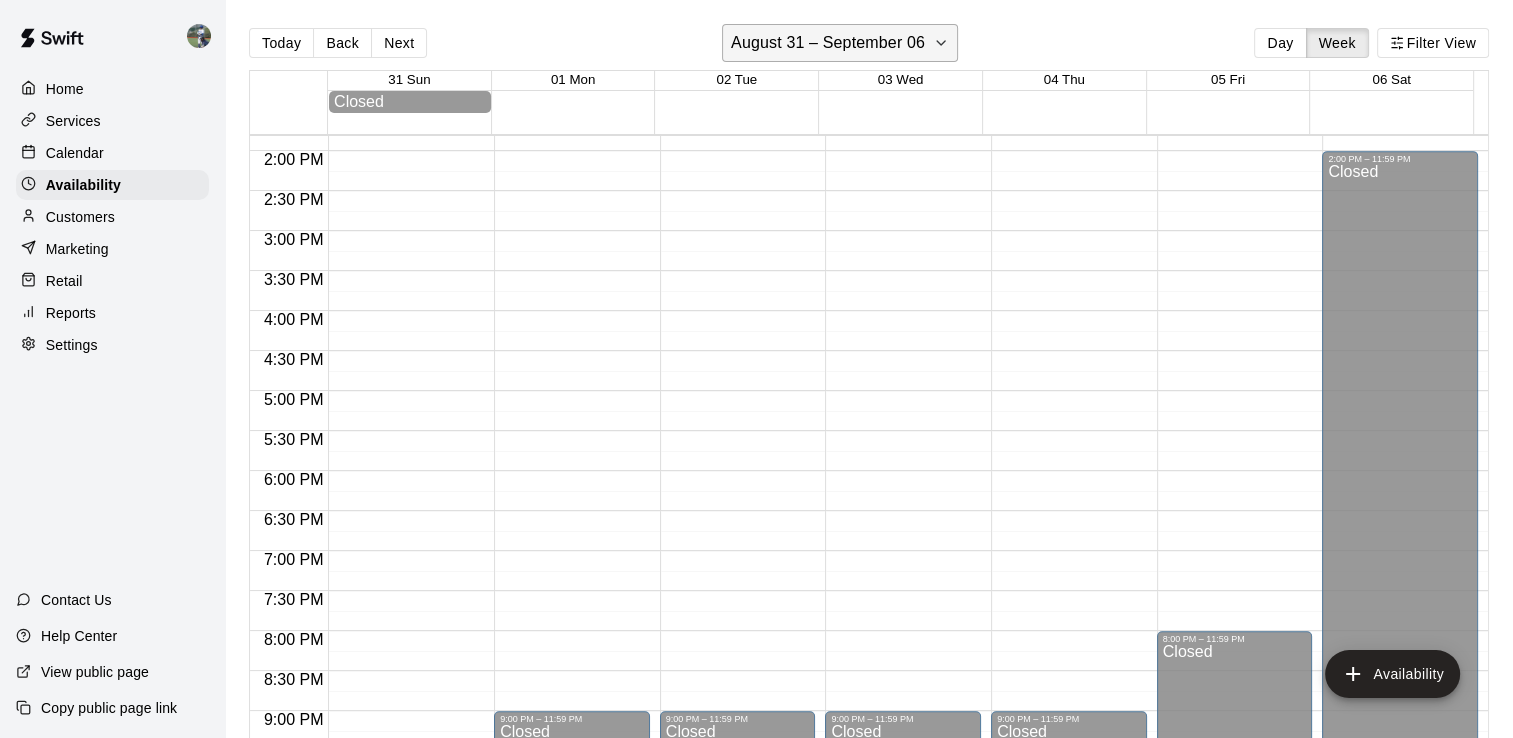 click 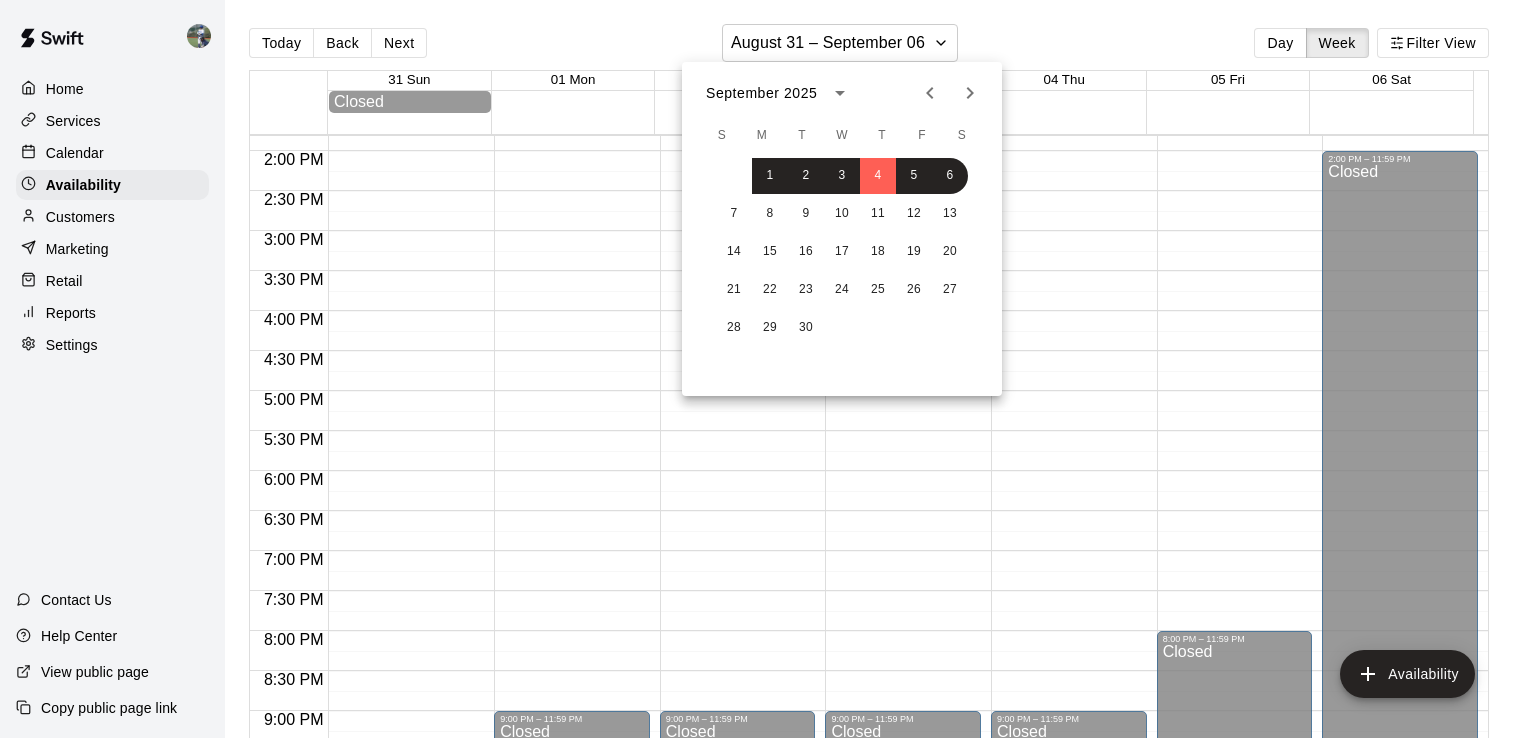 click at bounding box center (764, 369) 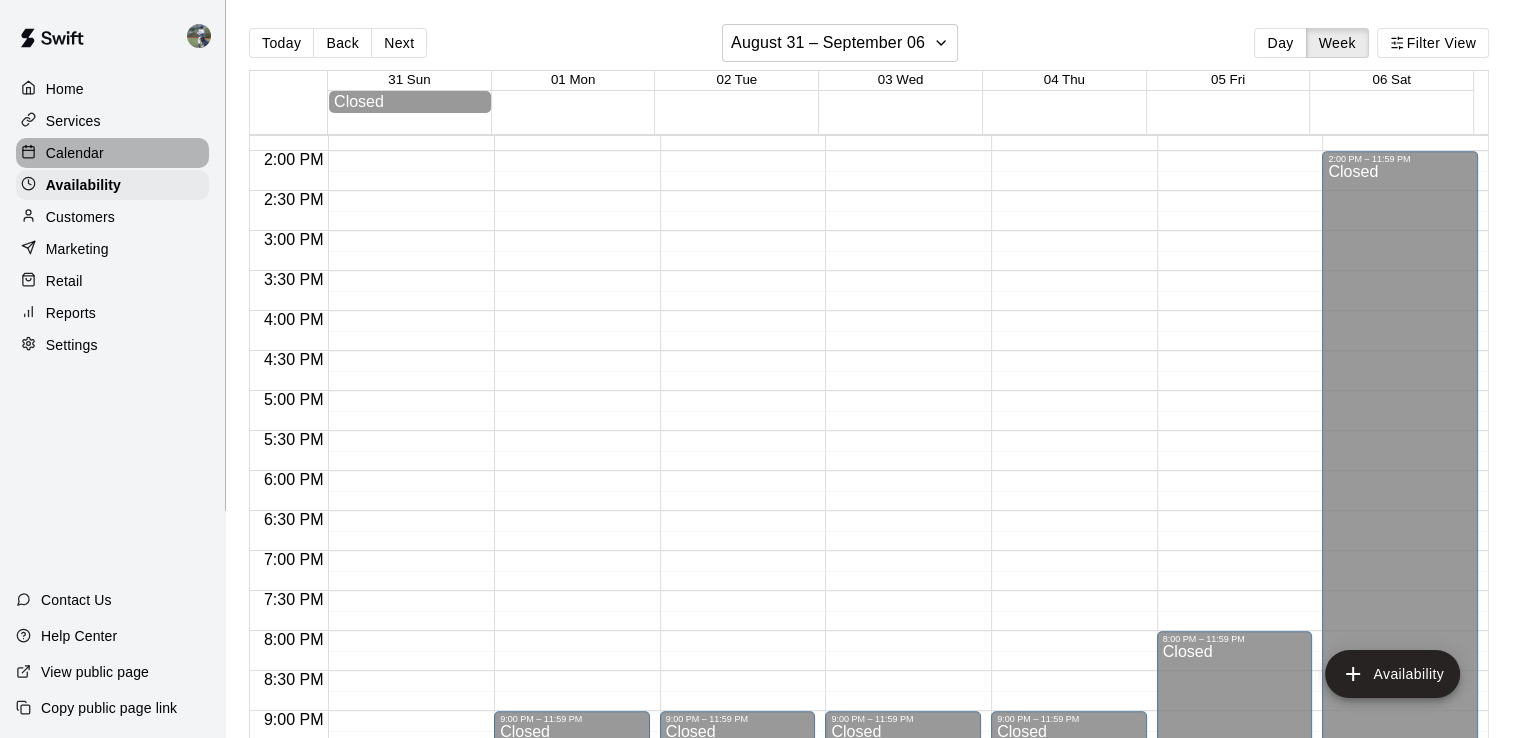click on "Calendar" at bounding box center (112, 153) 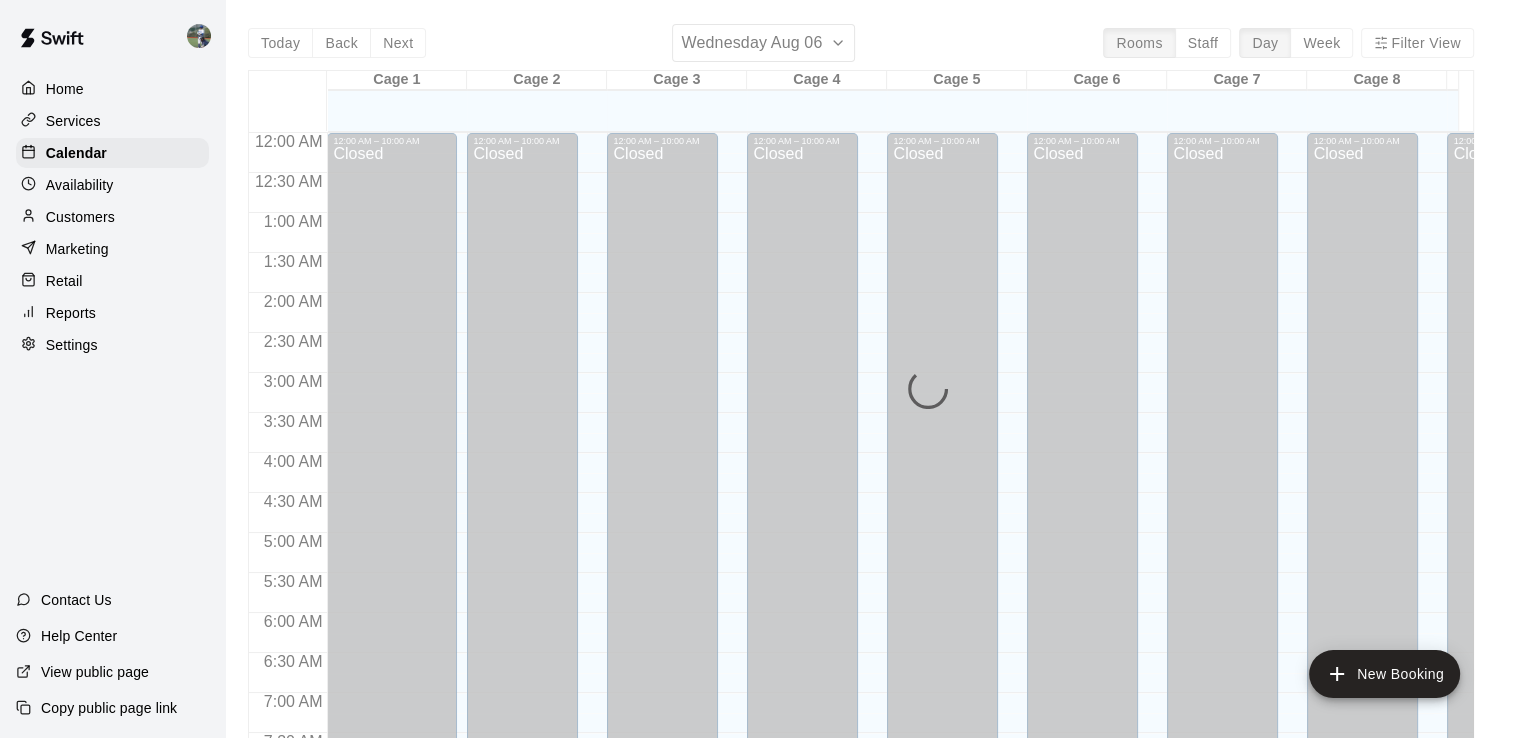 scroll, scrollTop: 1230, scrollLeft: 0, axis: vertical 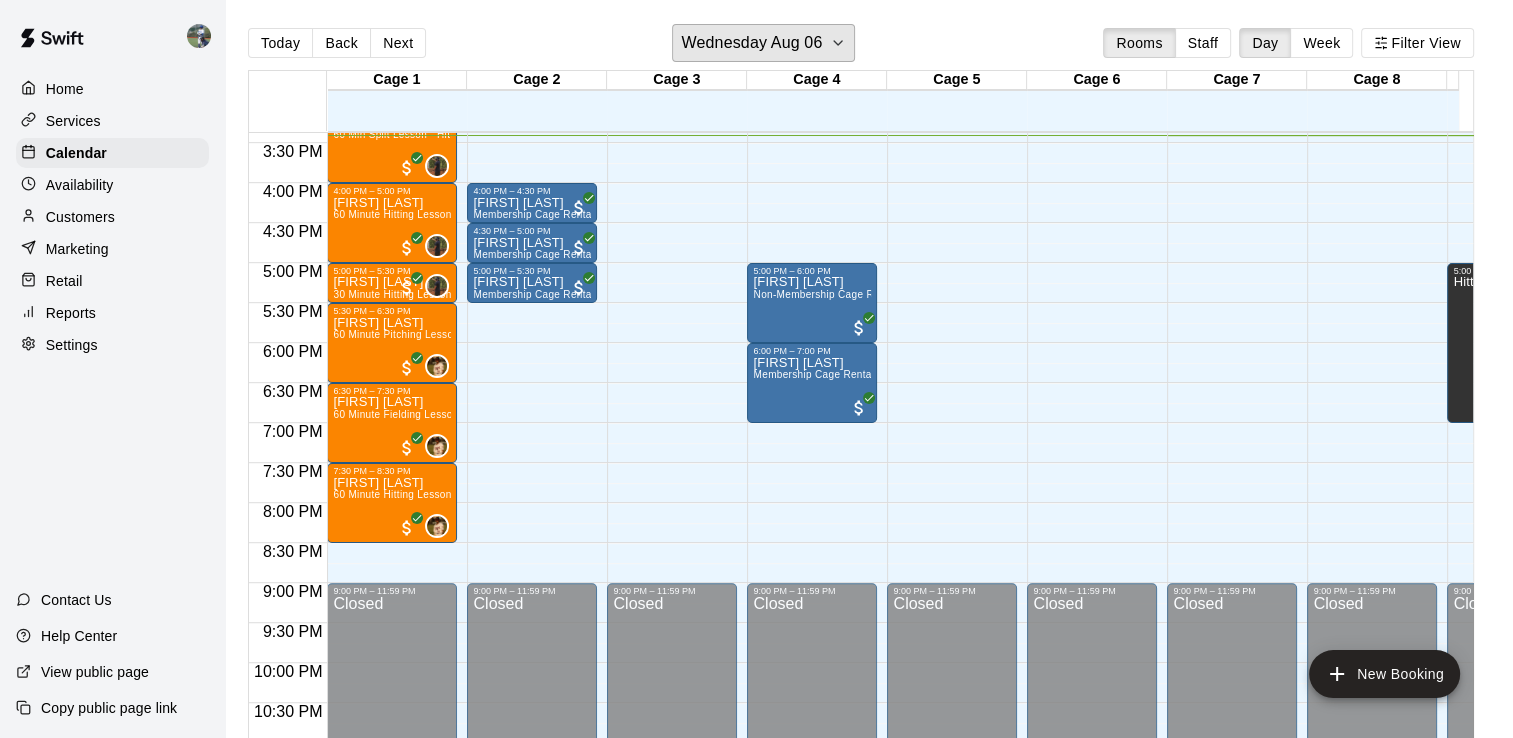 click on "Wednesday Aug 06" at bounding box center (763, 43) 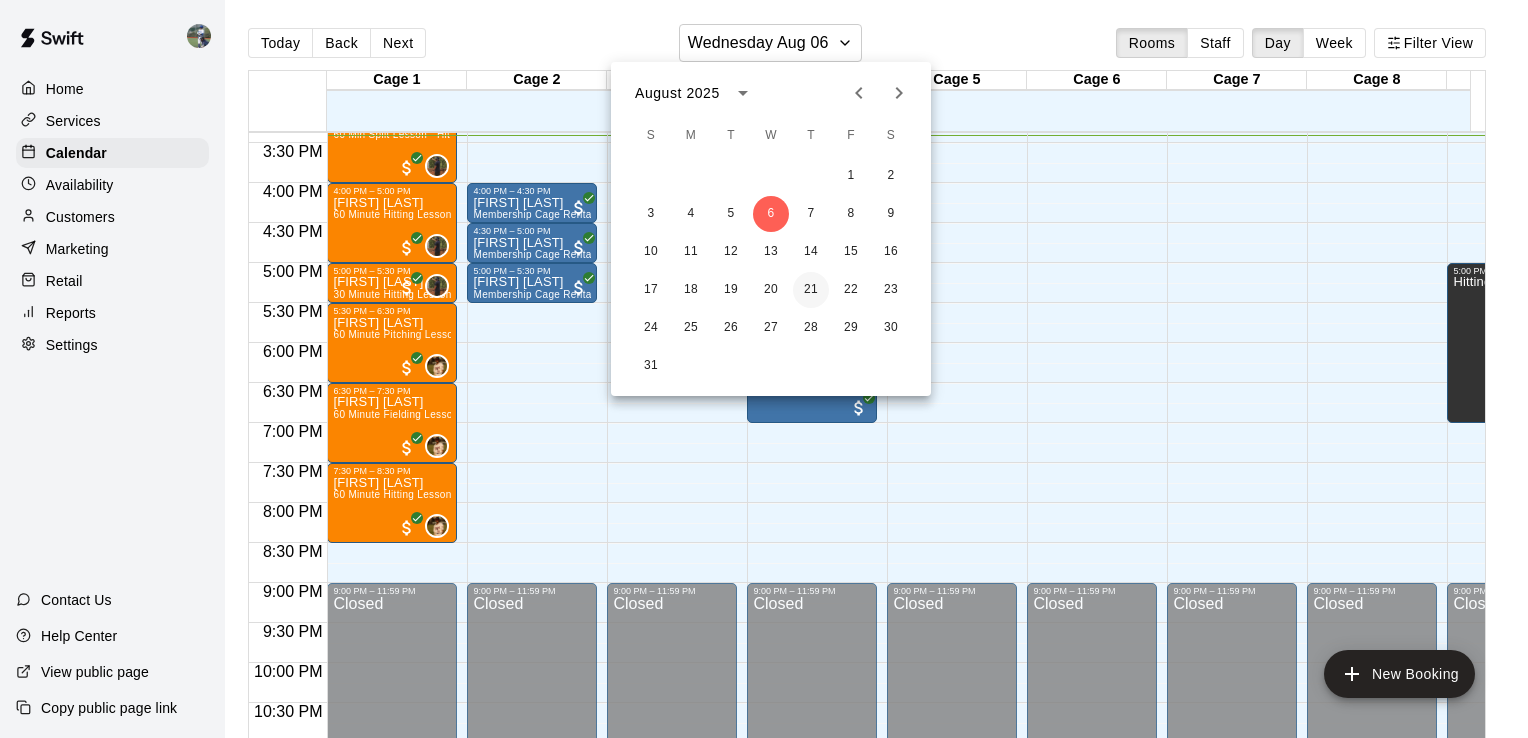 click on "21" at bounding box center (811, 290) 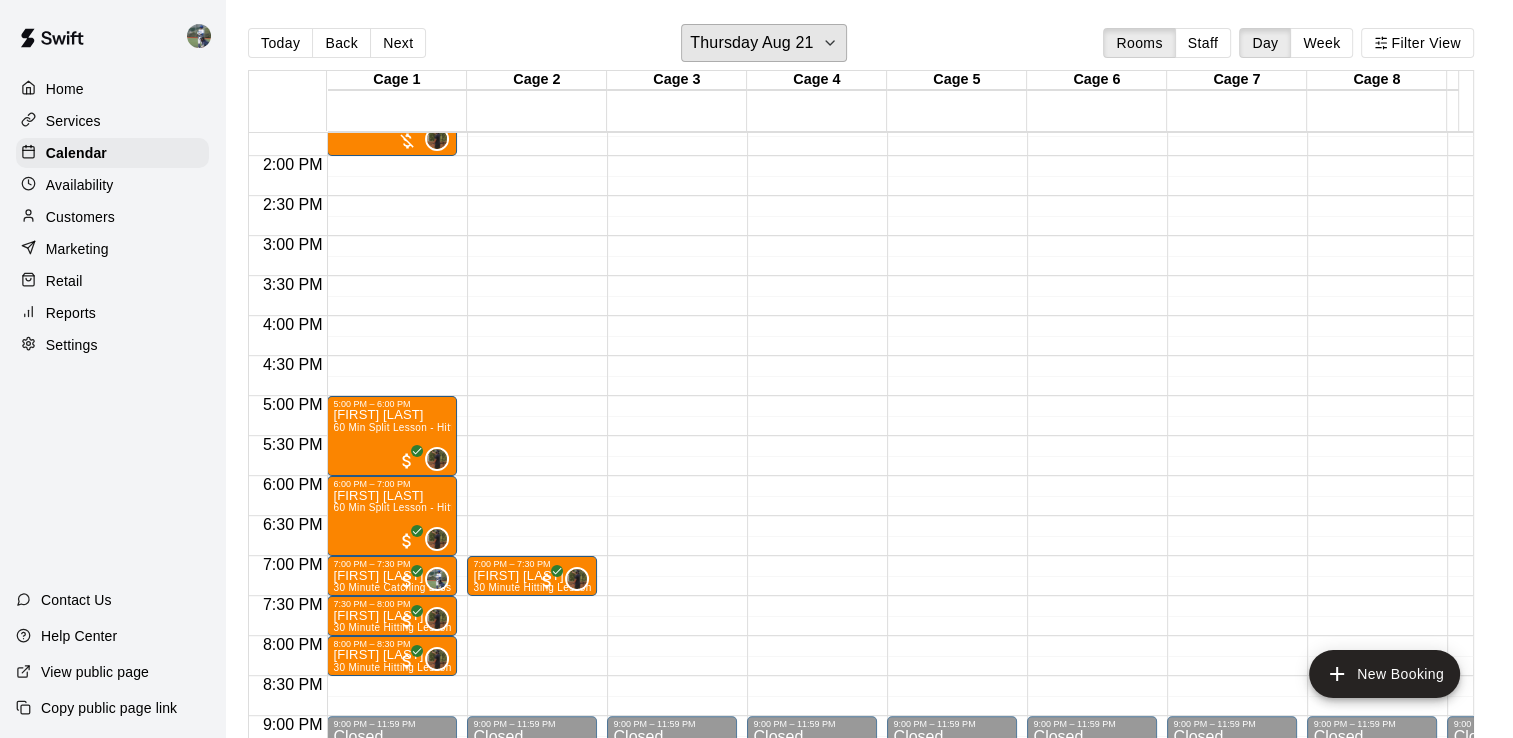 scroll, scrollTop: 1098, scrollLeft: 0, axis: vertical 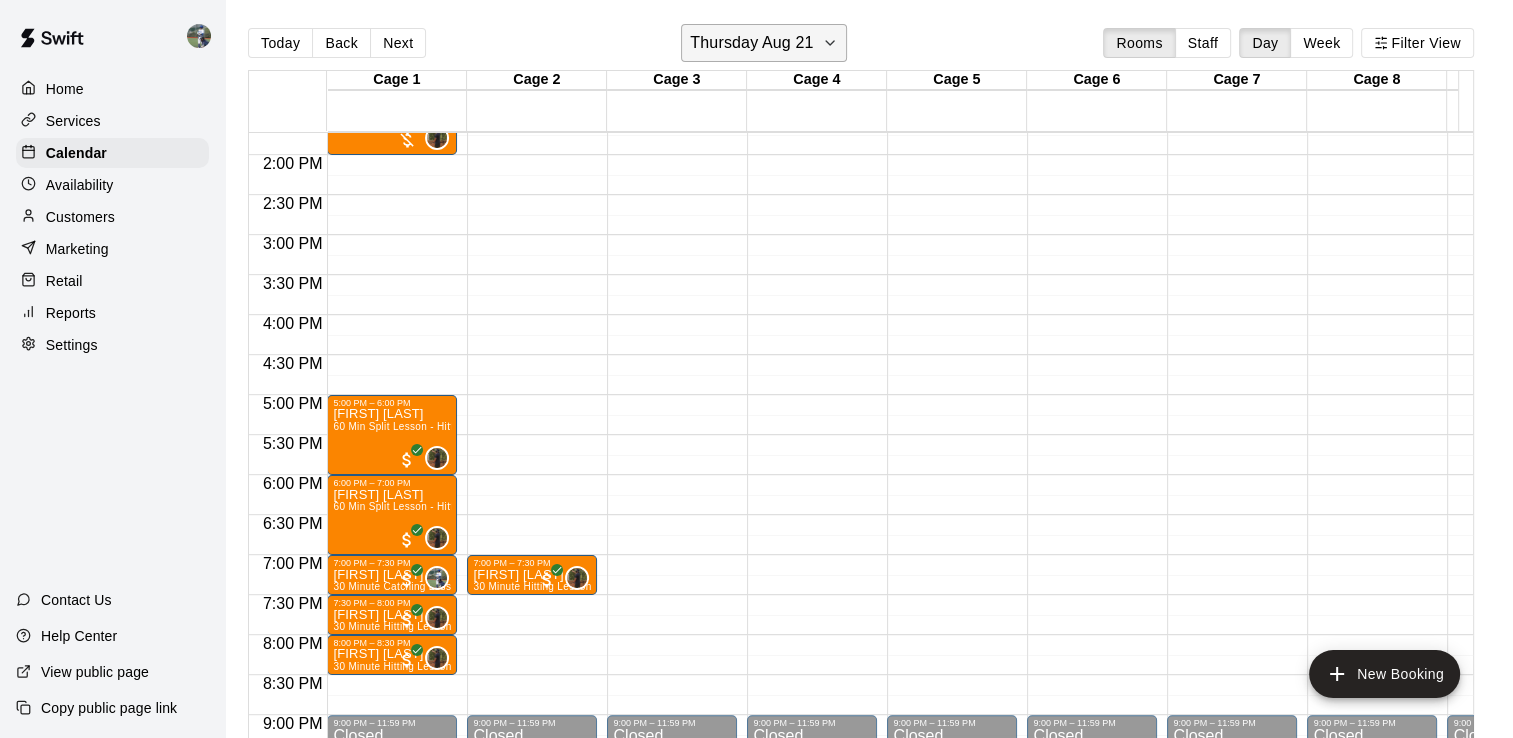 click on "Thursday Aug 21" at bounding box center (763, 43) 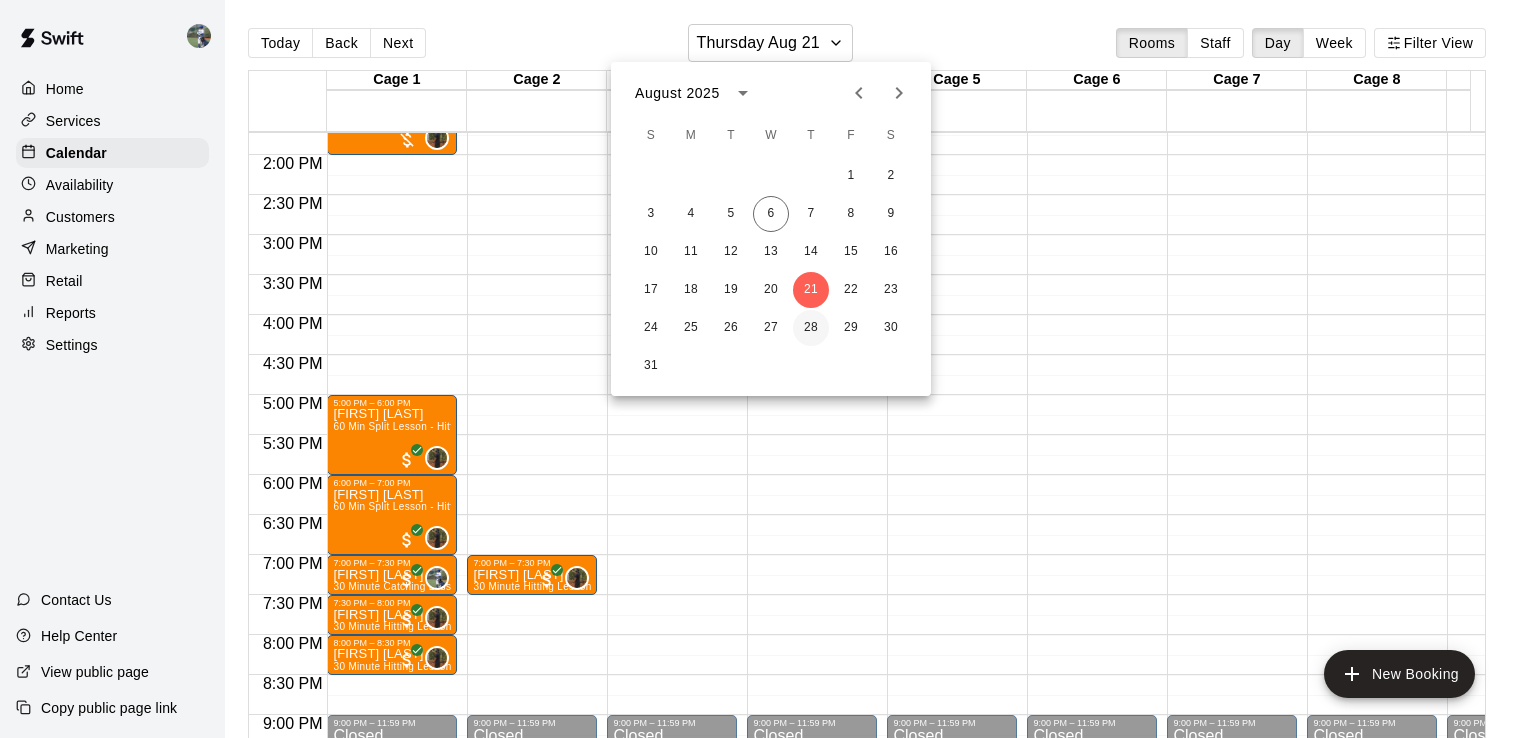 click on "28" at bounding box center [811, 328] 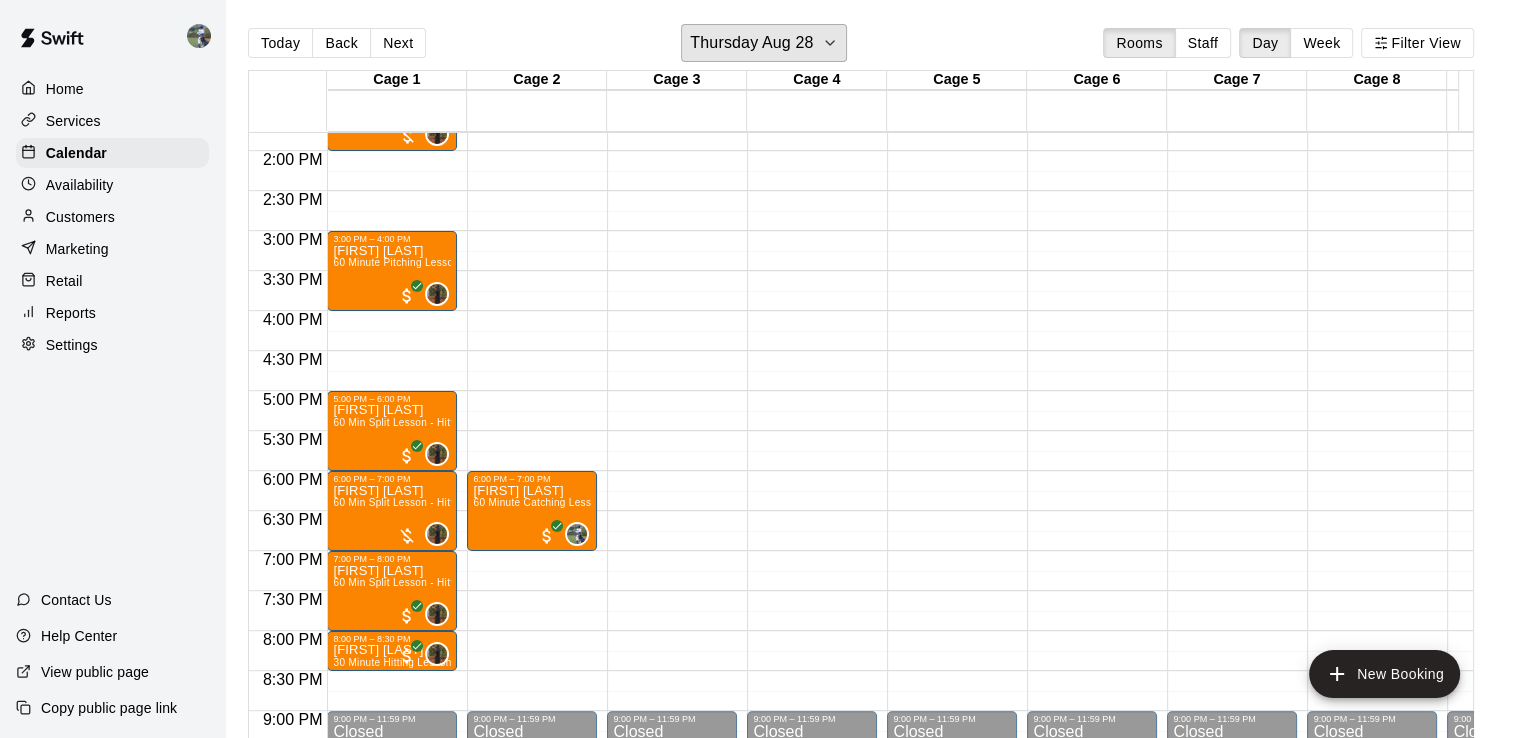 scroll, scrollTop: 1101, scrollLeft: 0, axis: vertical 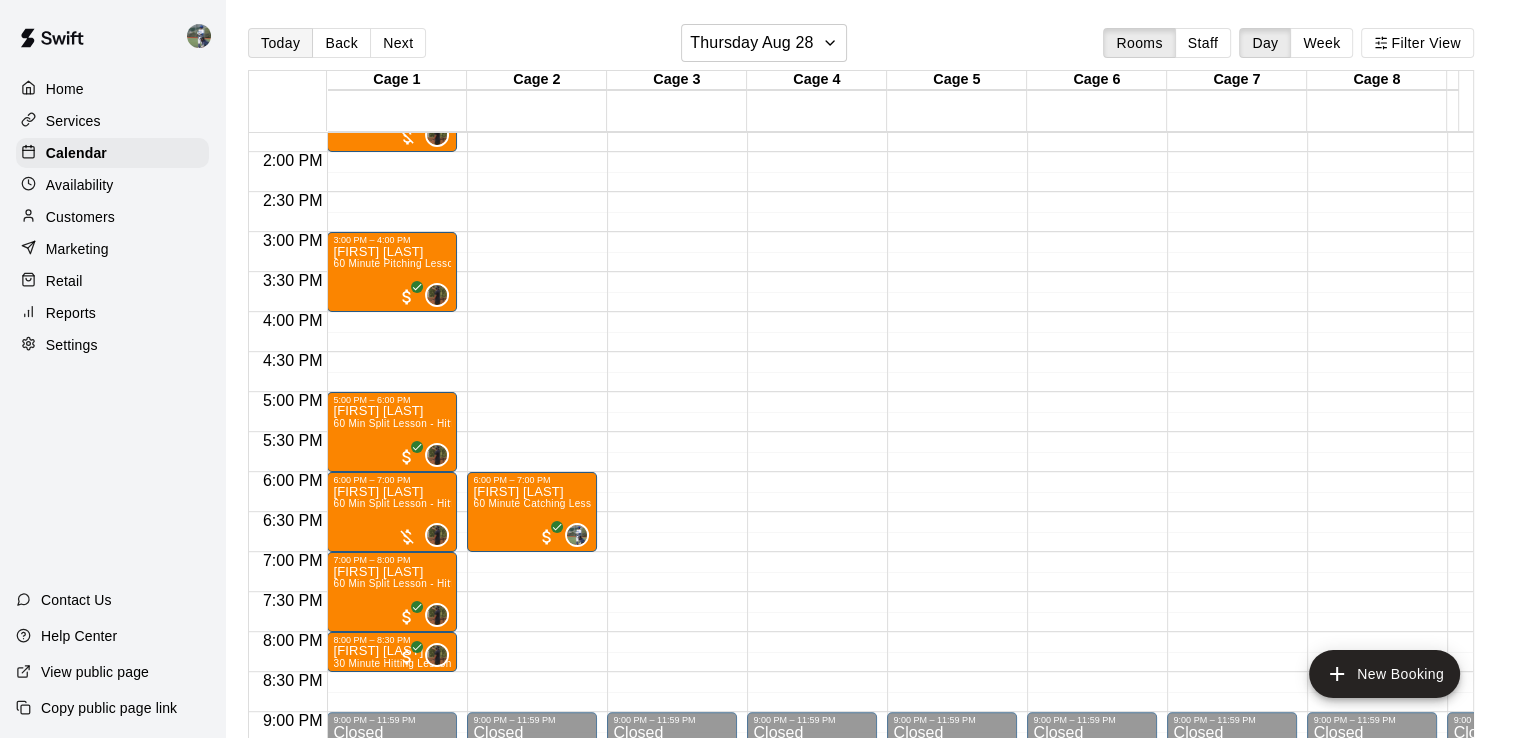 click on "Today" at bounding box center [280, 43] 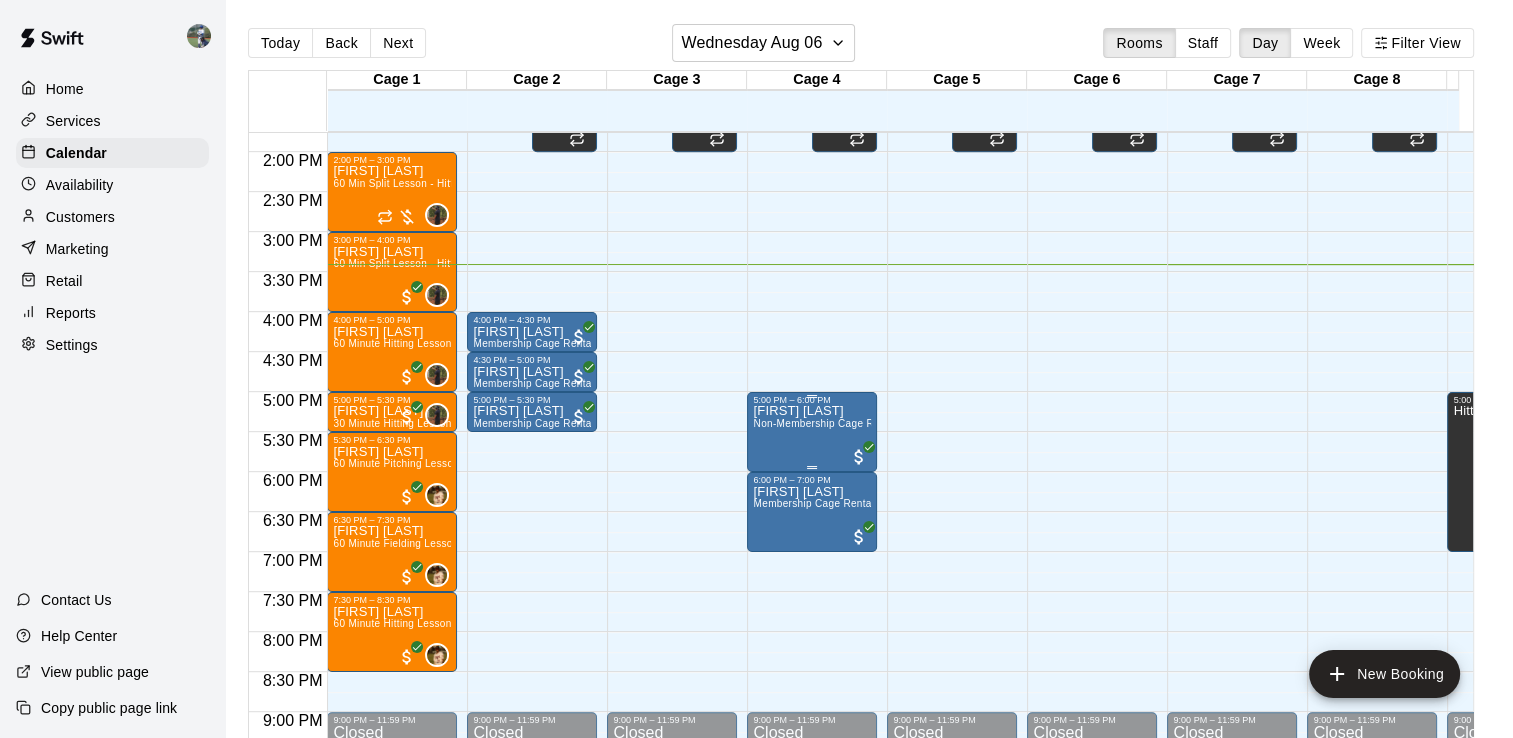 scroll, scrollTop: 996, scrollLeft: 0, axis: vertical 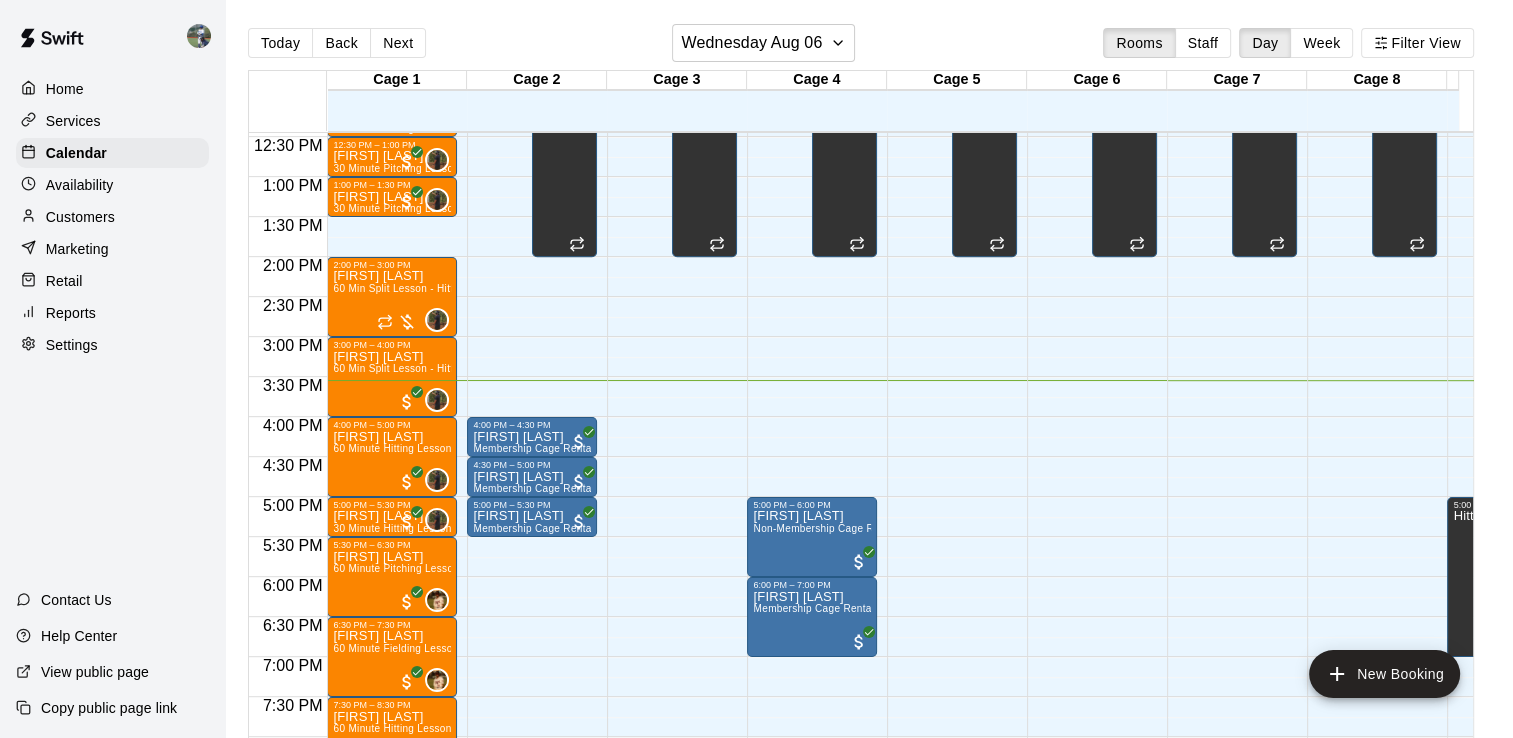 click on "Availability" at bounding box center [80, 185] 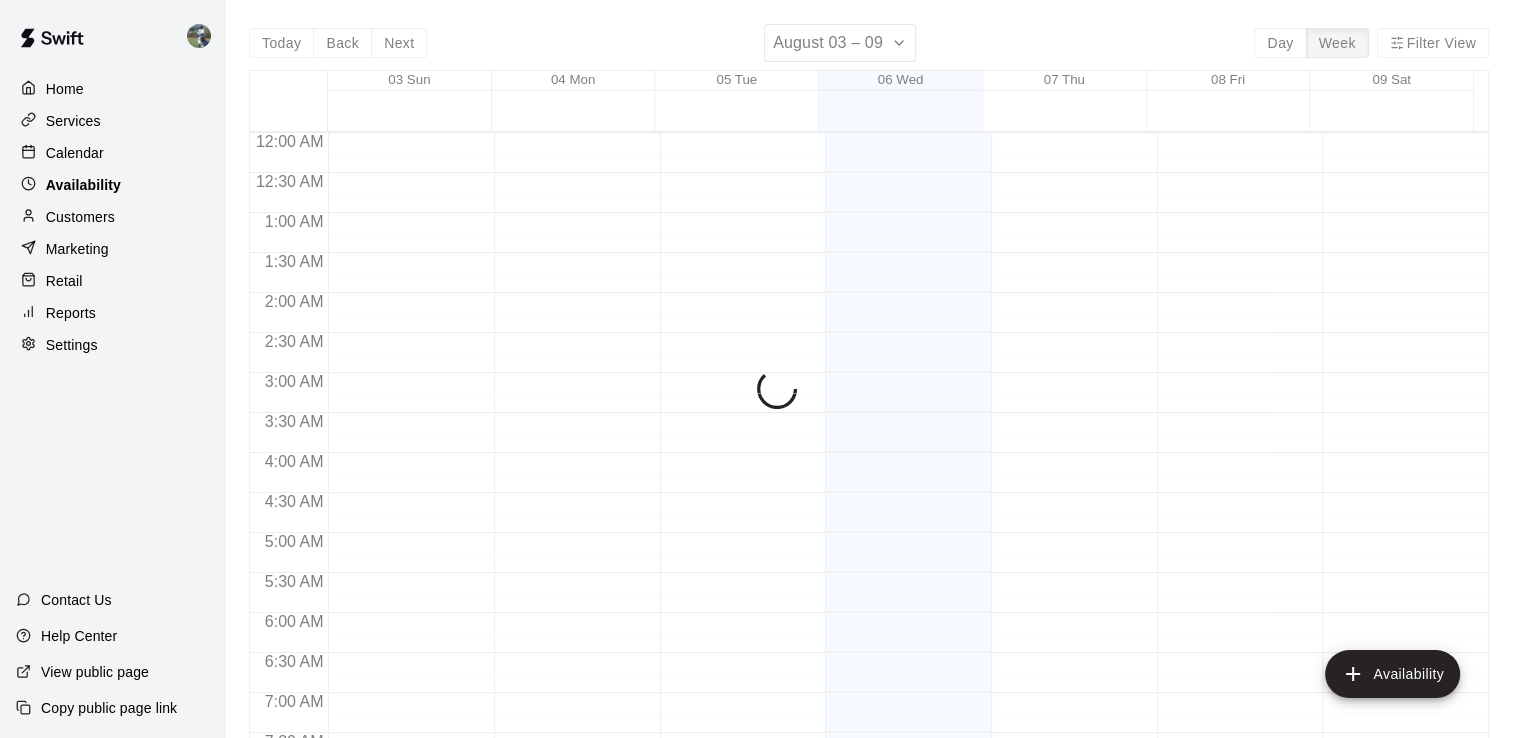 scroll, scrollTop: 1243, scrollLeft: 0, axis: vertical 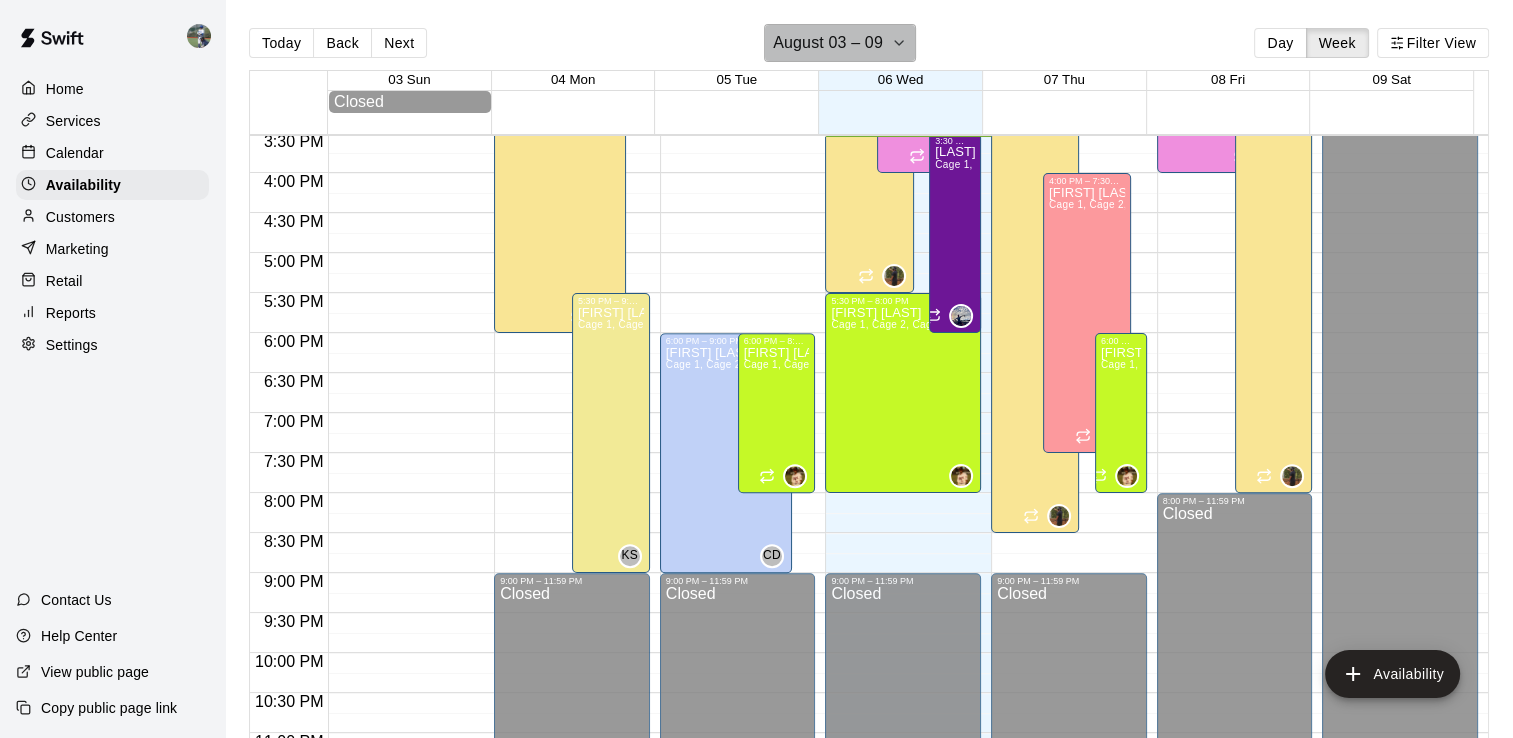click on "August 03 – 09" at bounding box center [840, 43] 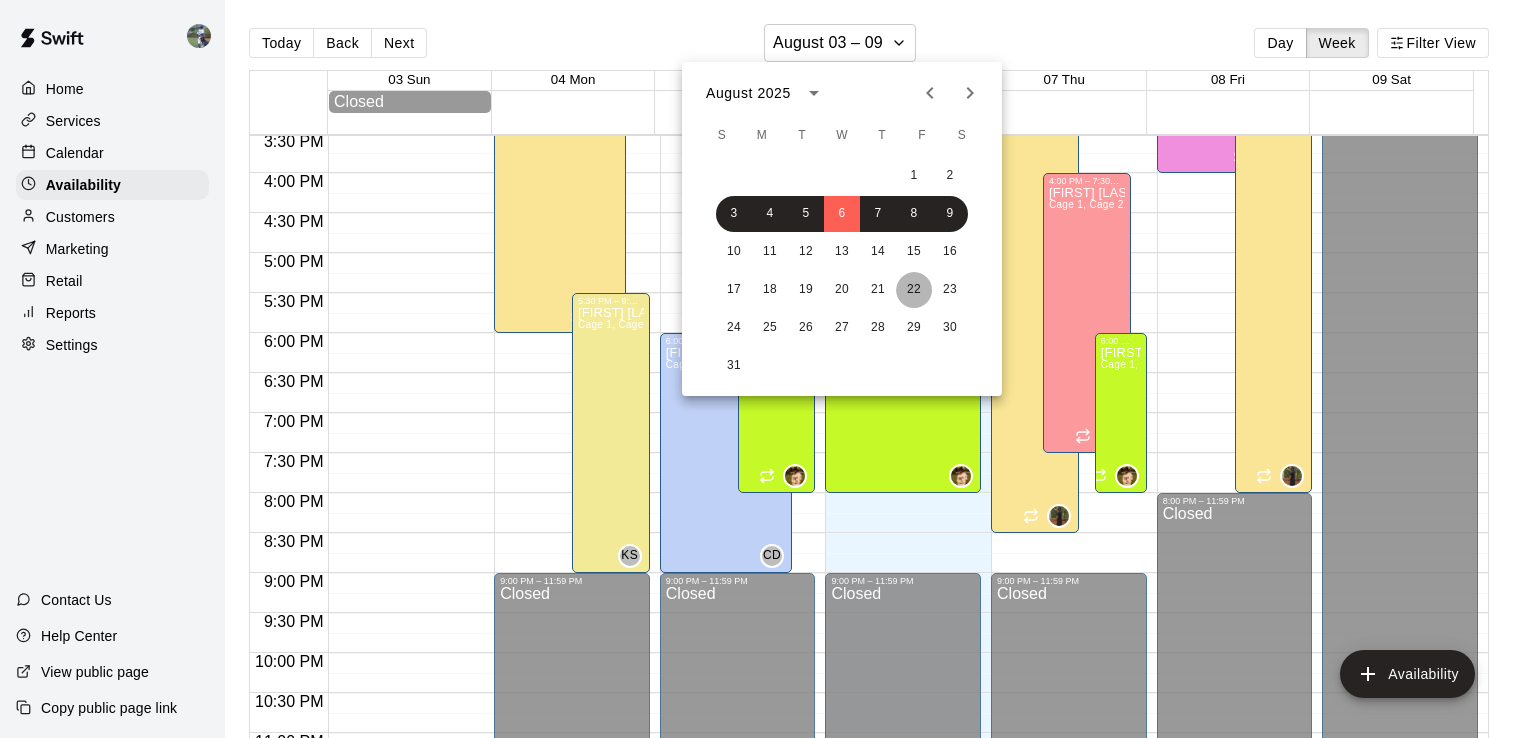 click on "22" at bounding box center [914, 290] 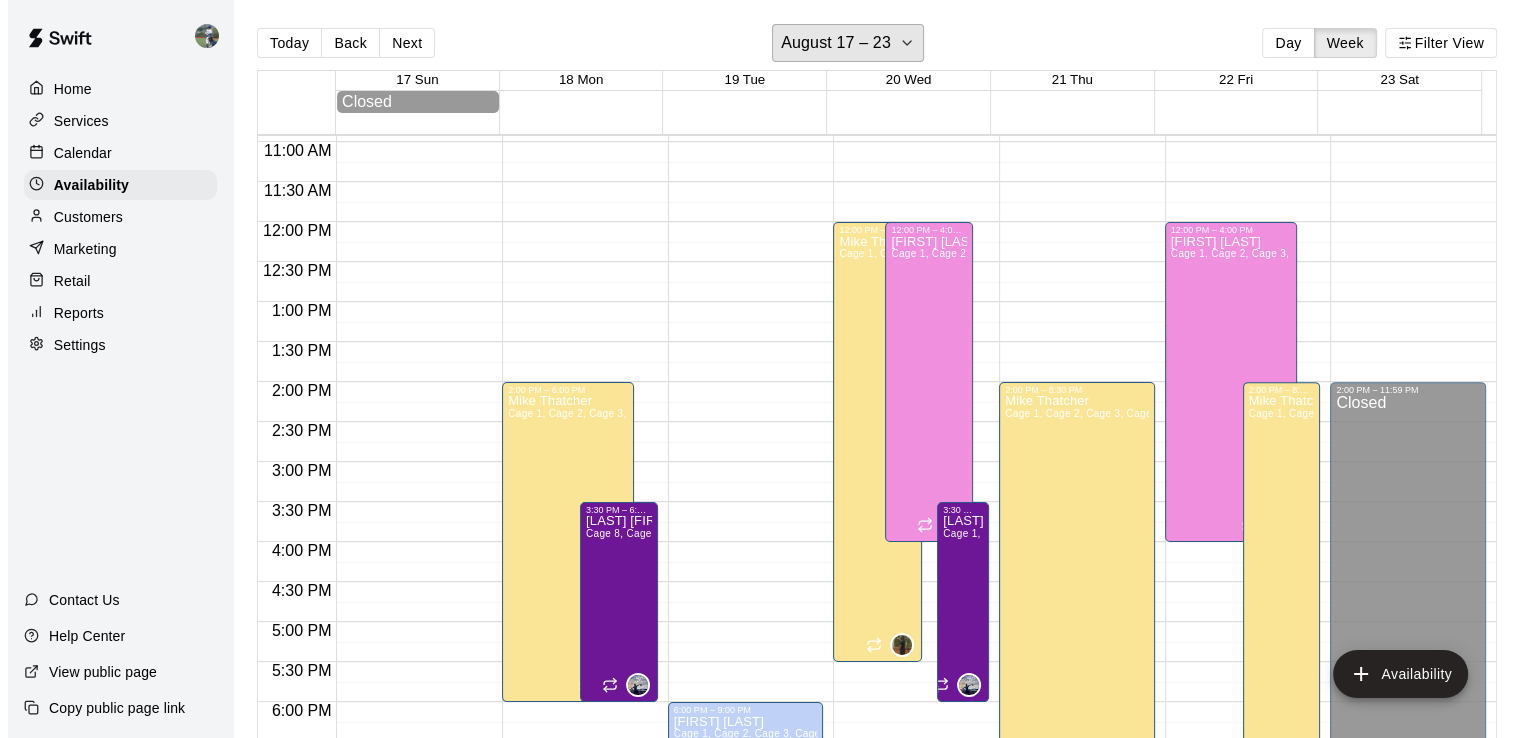 scroll, scrollTop: 952, scrollLeft: 0, axis: vertical 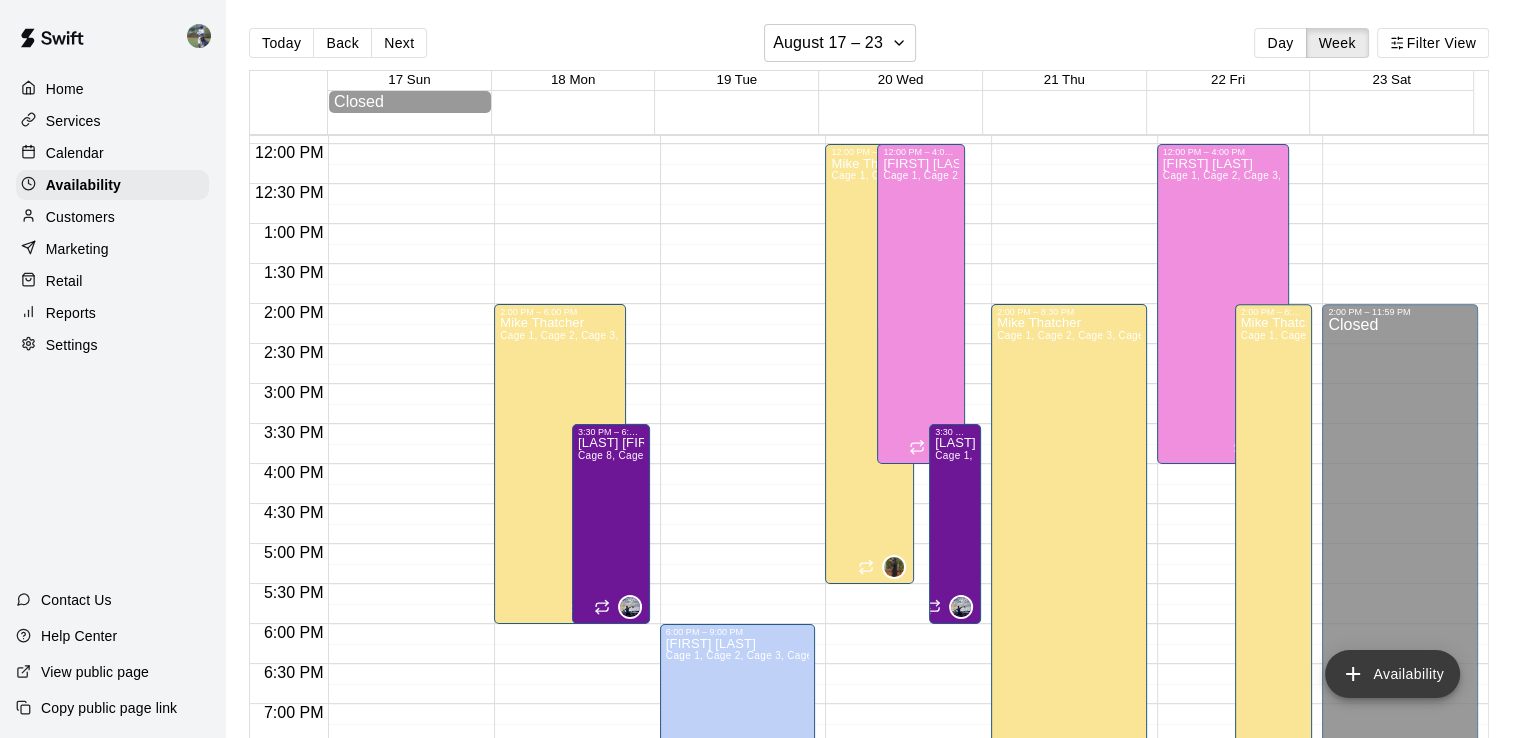 click on "Availability" at bounding box center (1392, 674) 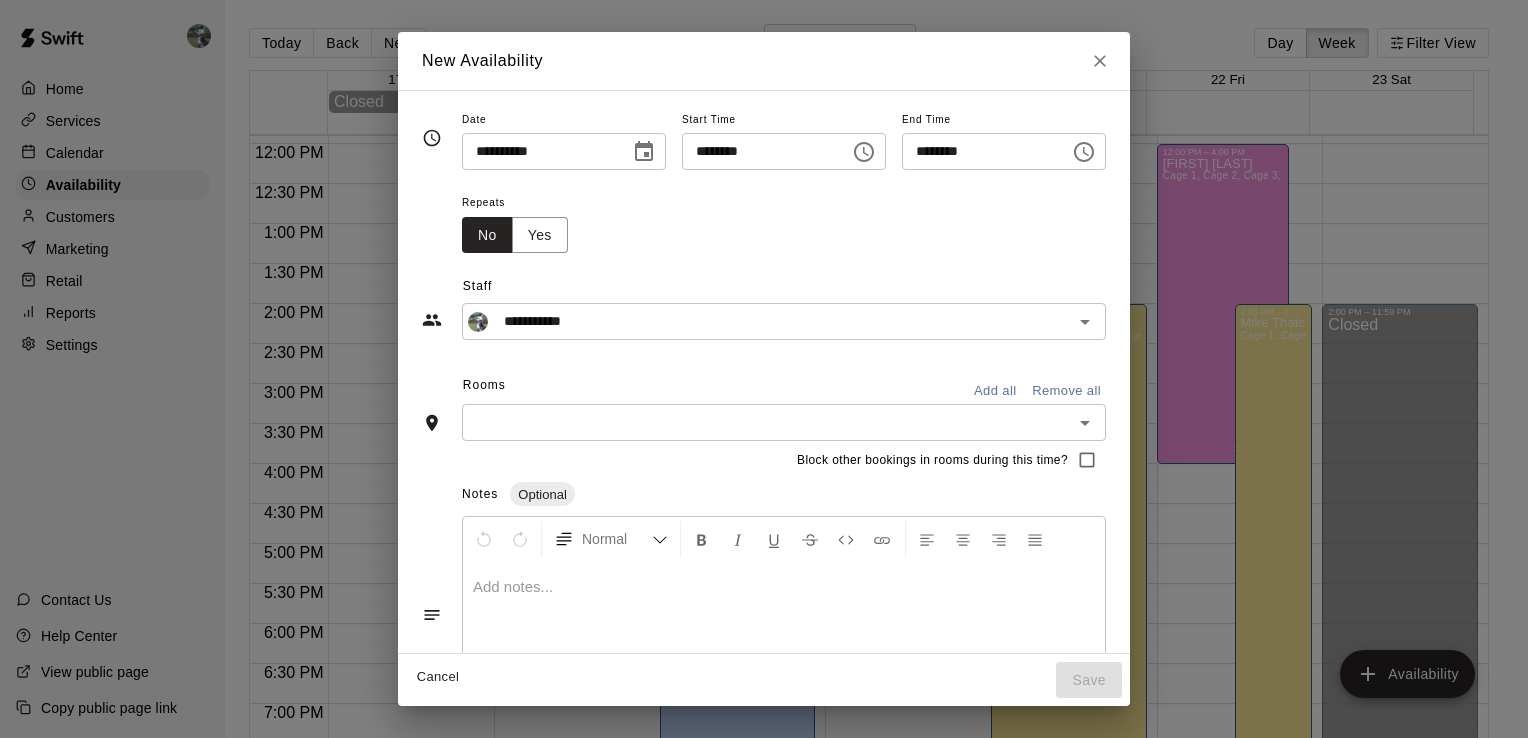 click 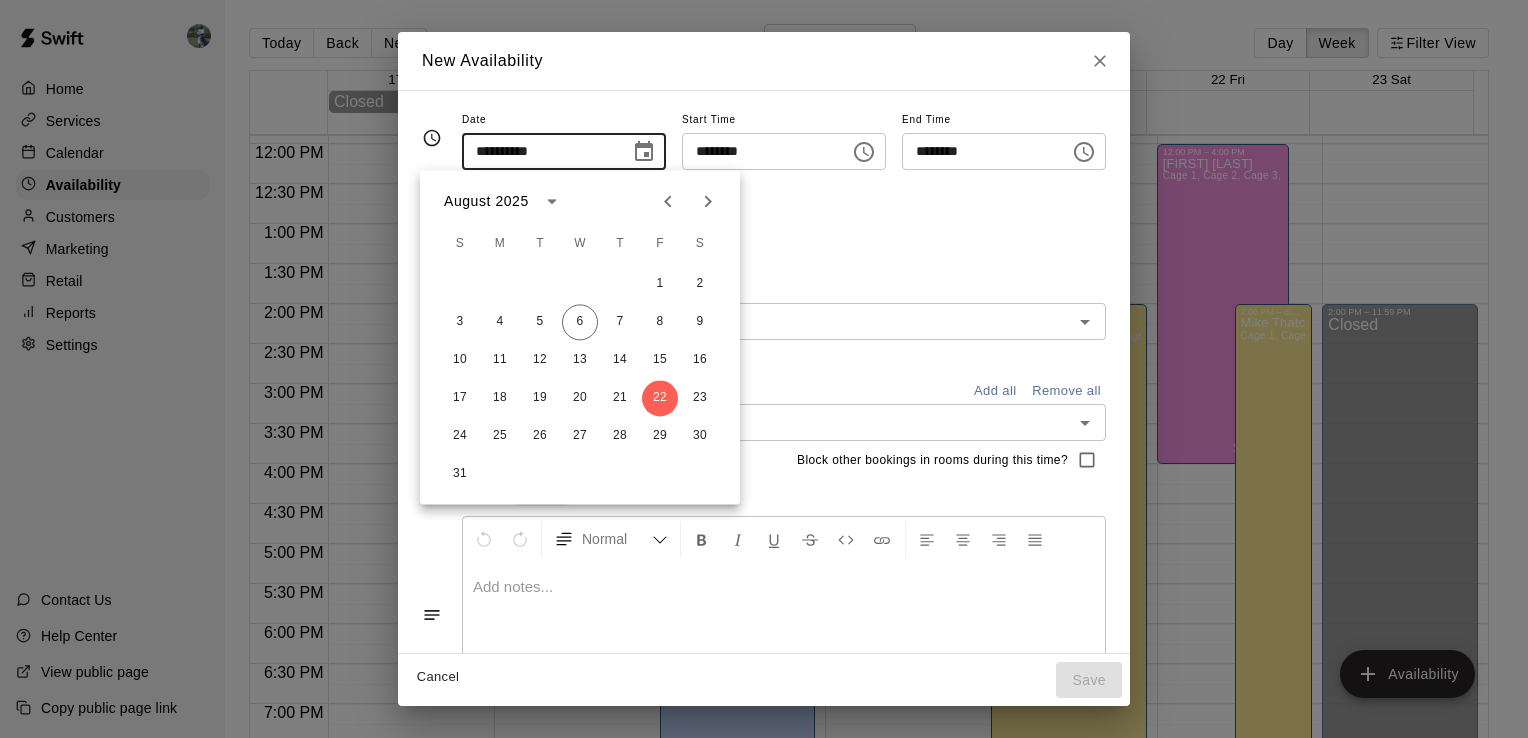 click on "********" at bounding box center [979, 151] 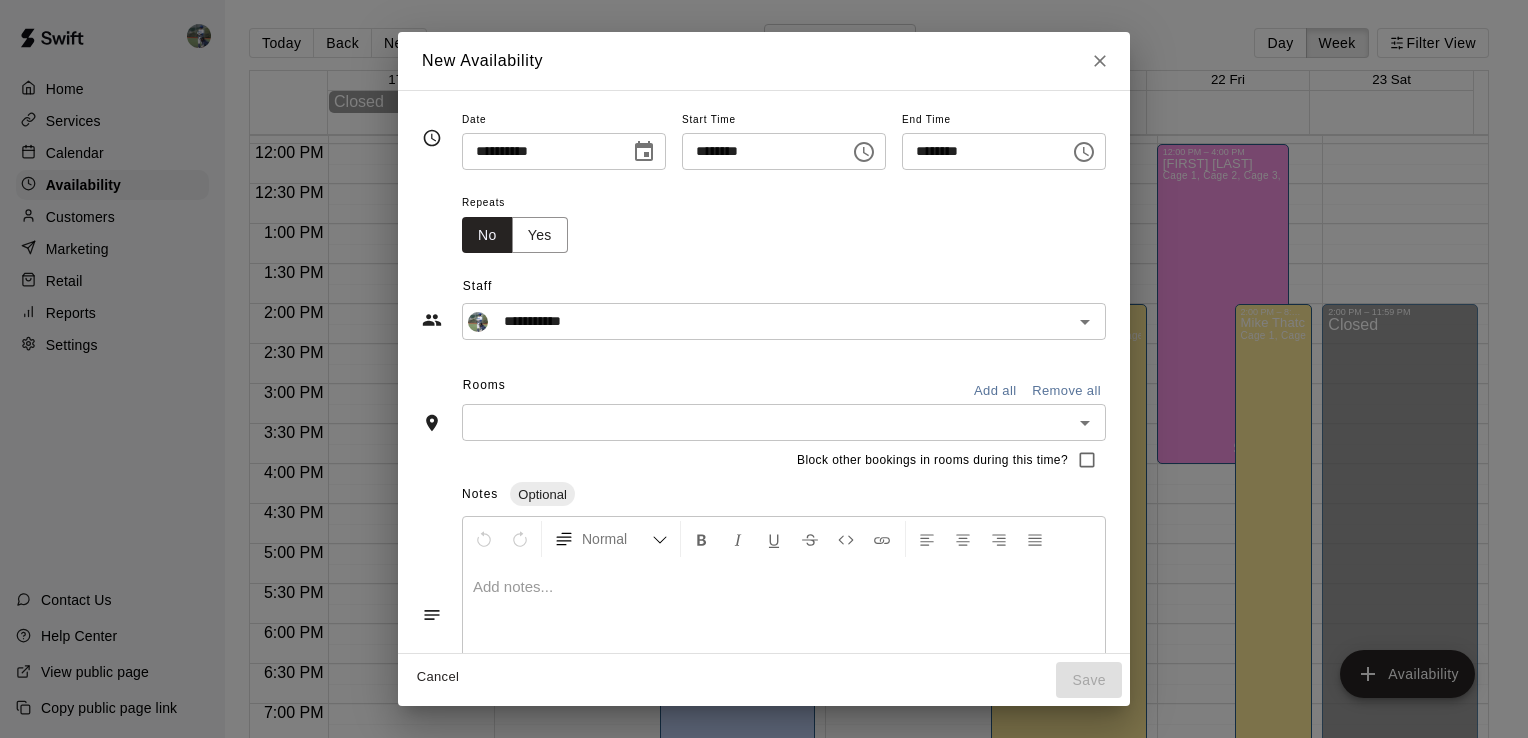 click on "********" at bounding box center (979, 151) 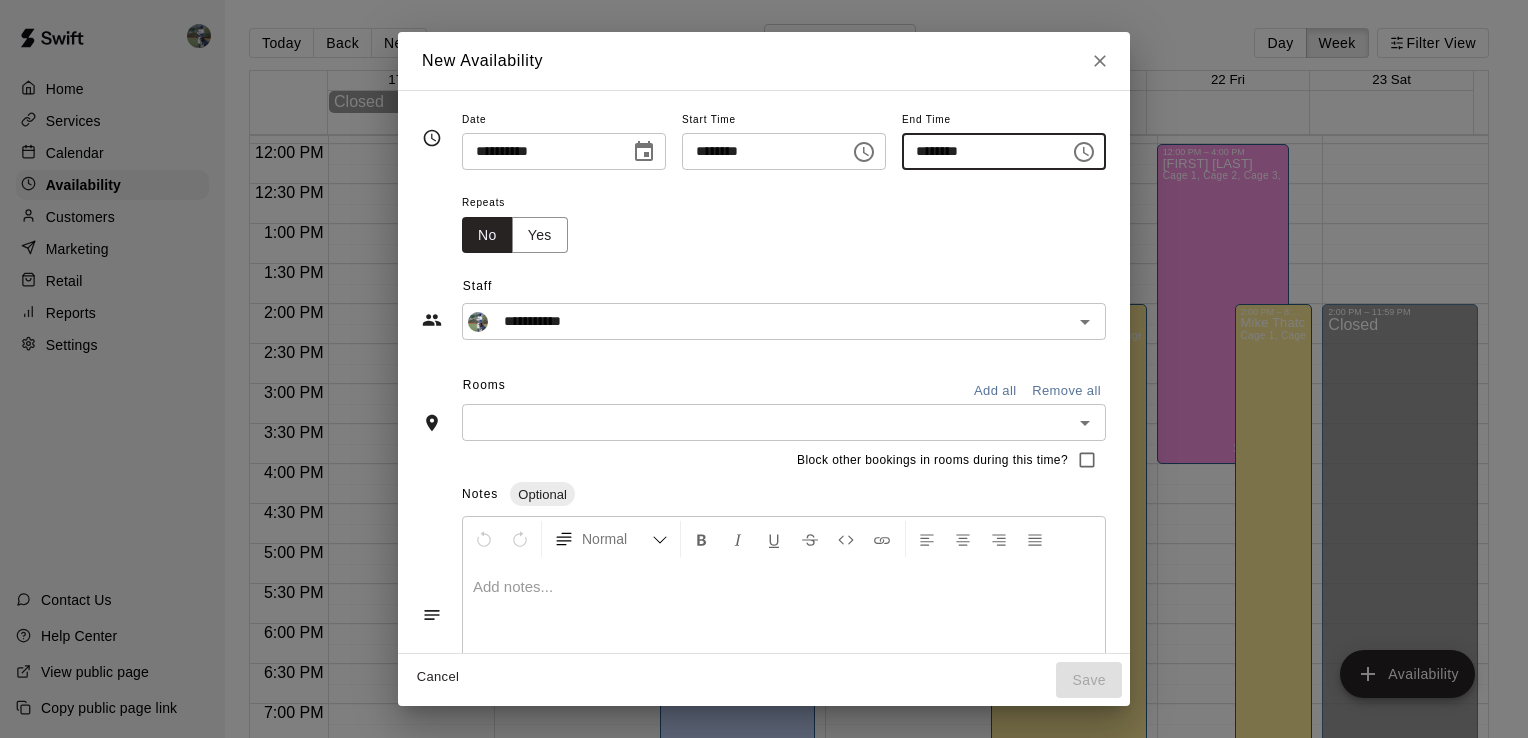 scroll, scrollTop: 80, scrollLeft: 0, axis: vertical 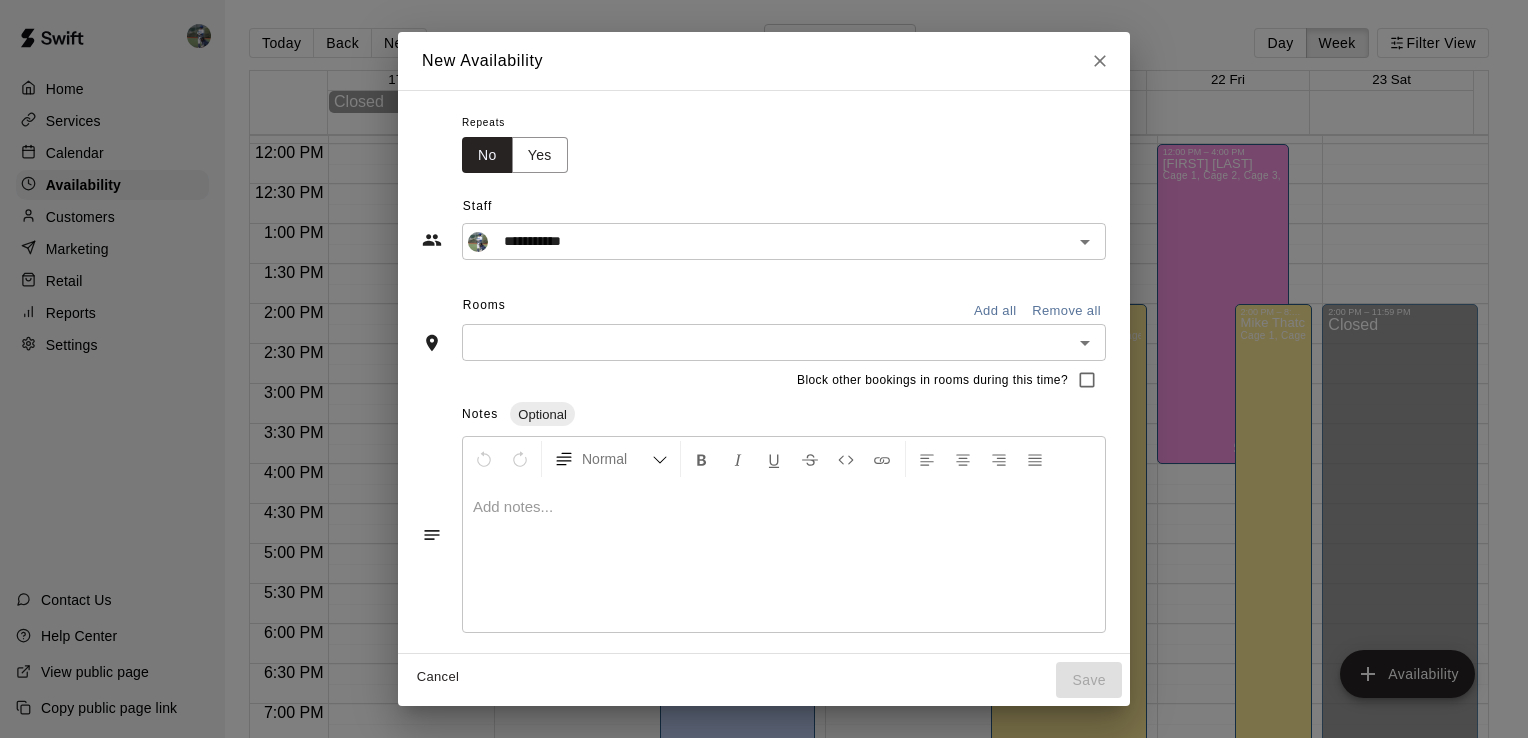 type on "********" 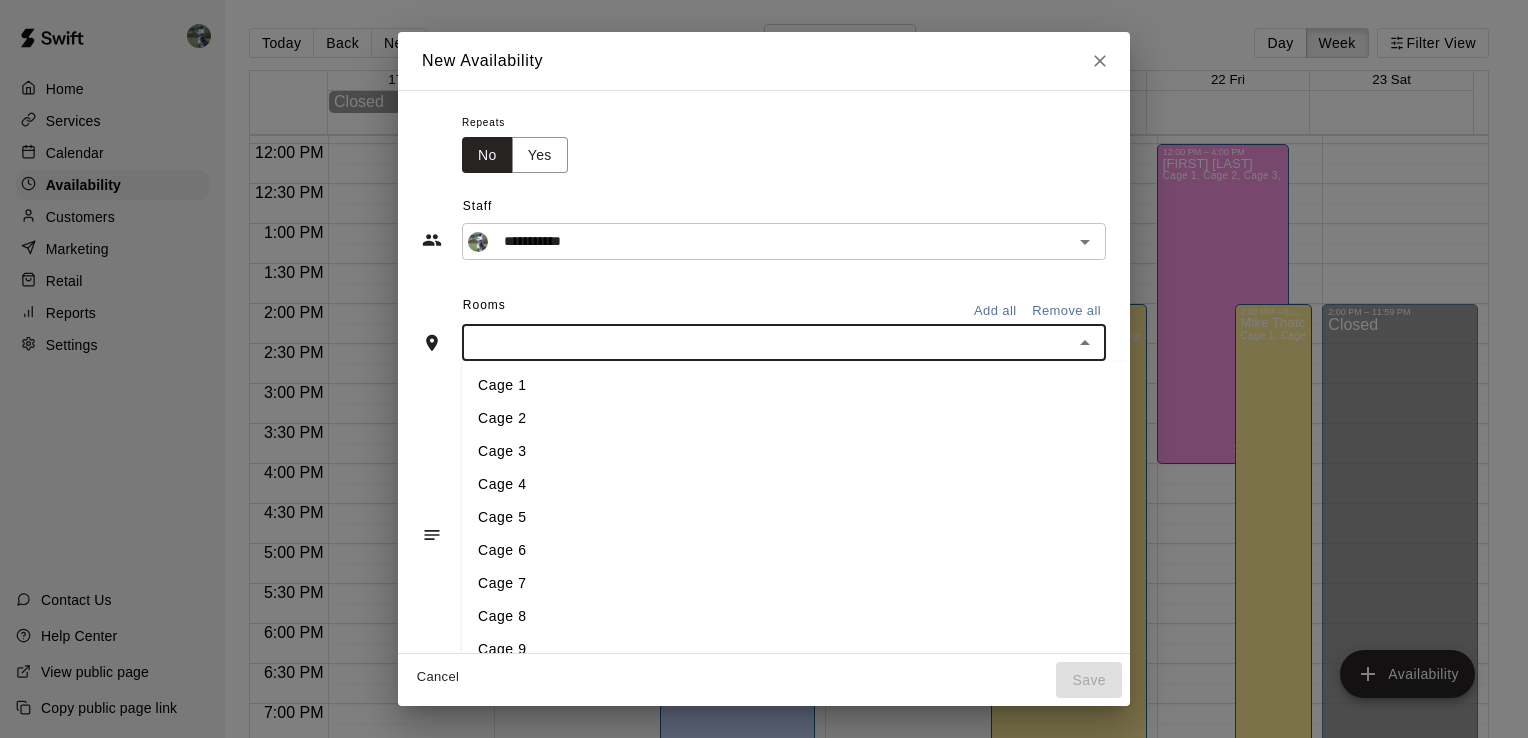 click on "Cage 1" at bounding box center [819, 386] 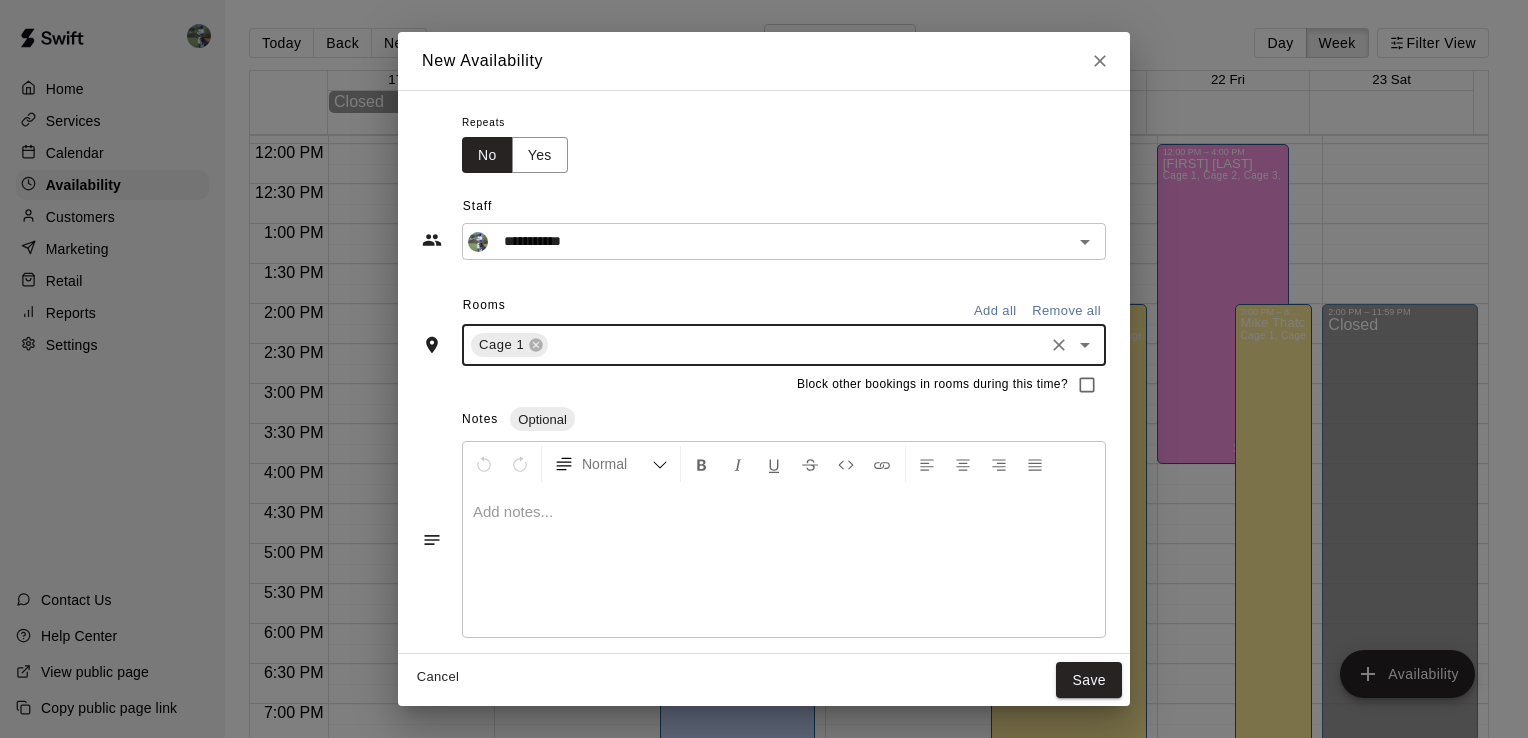 click at bounding box center [796, 345] 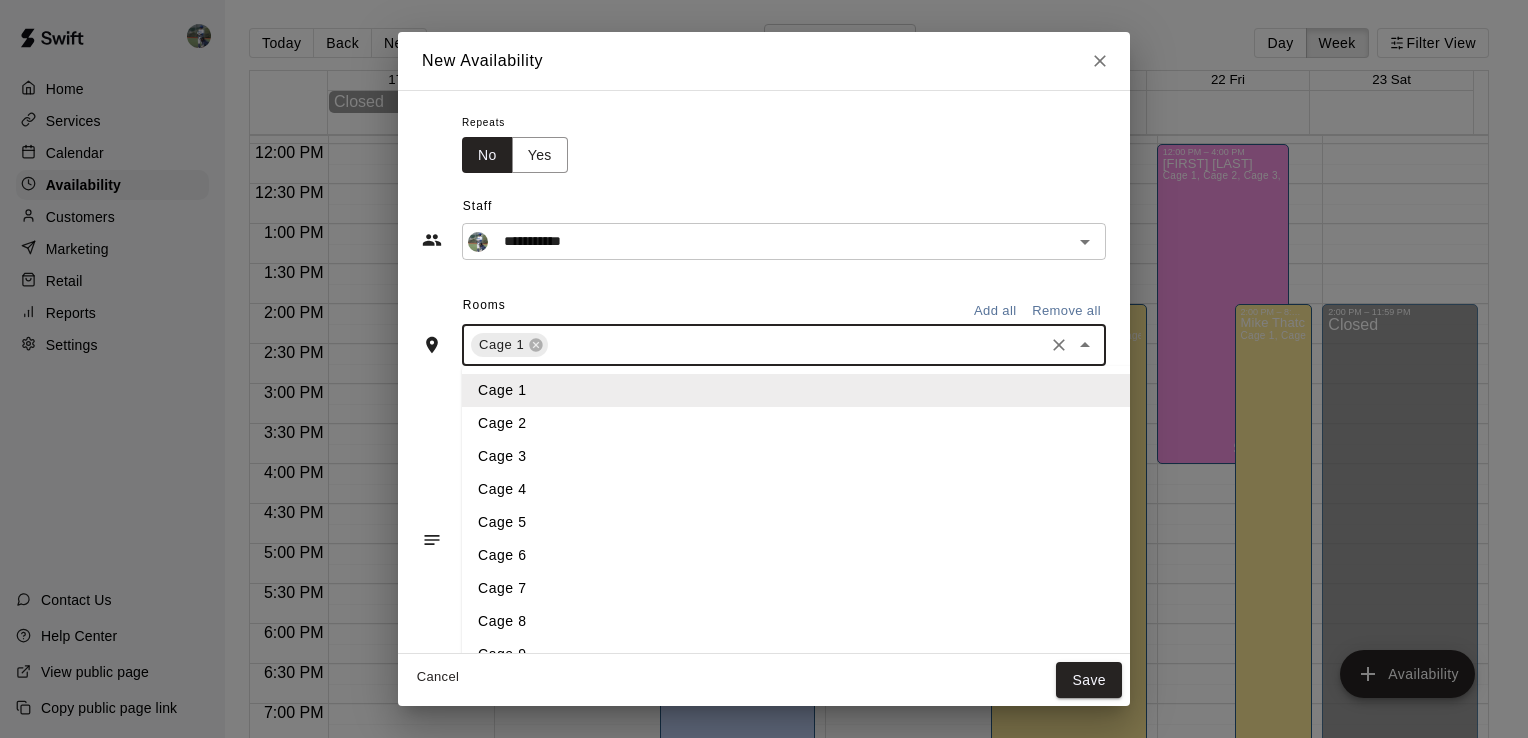 click on "Cage 2" at bounding box center [819, 423] 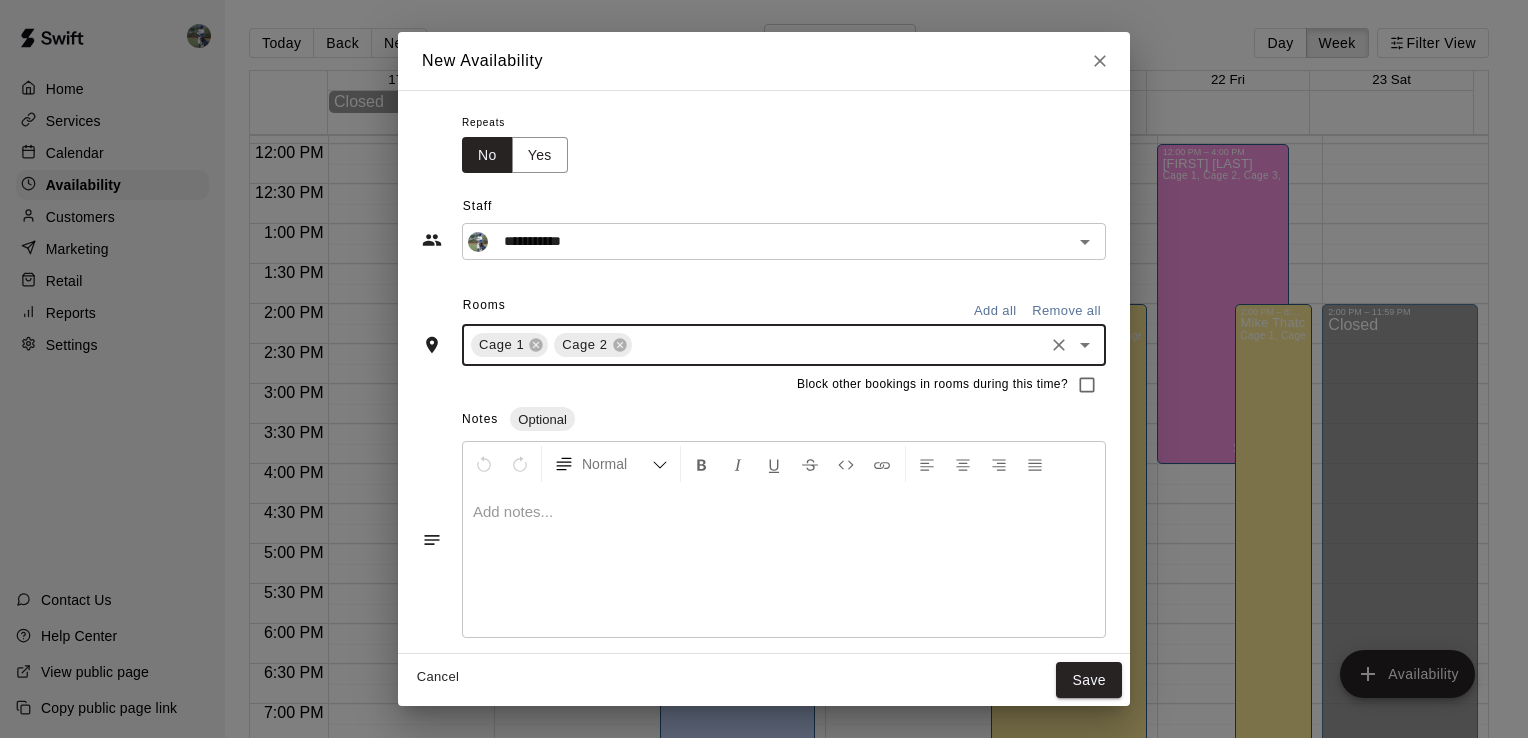 click at bounding box center (838, 345) 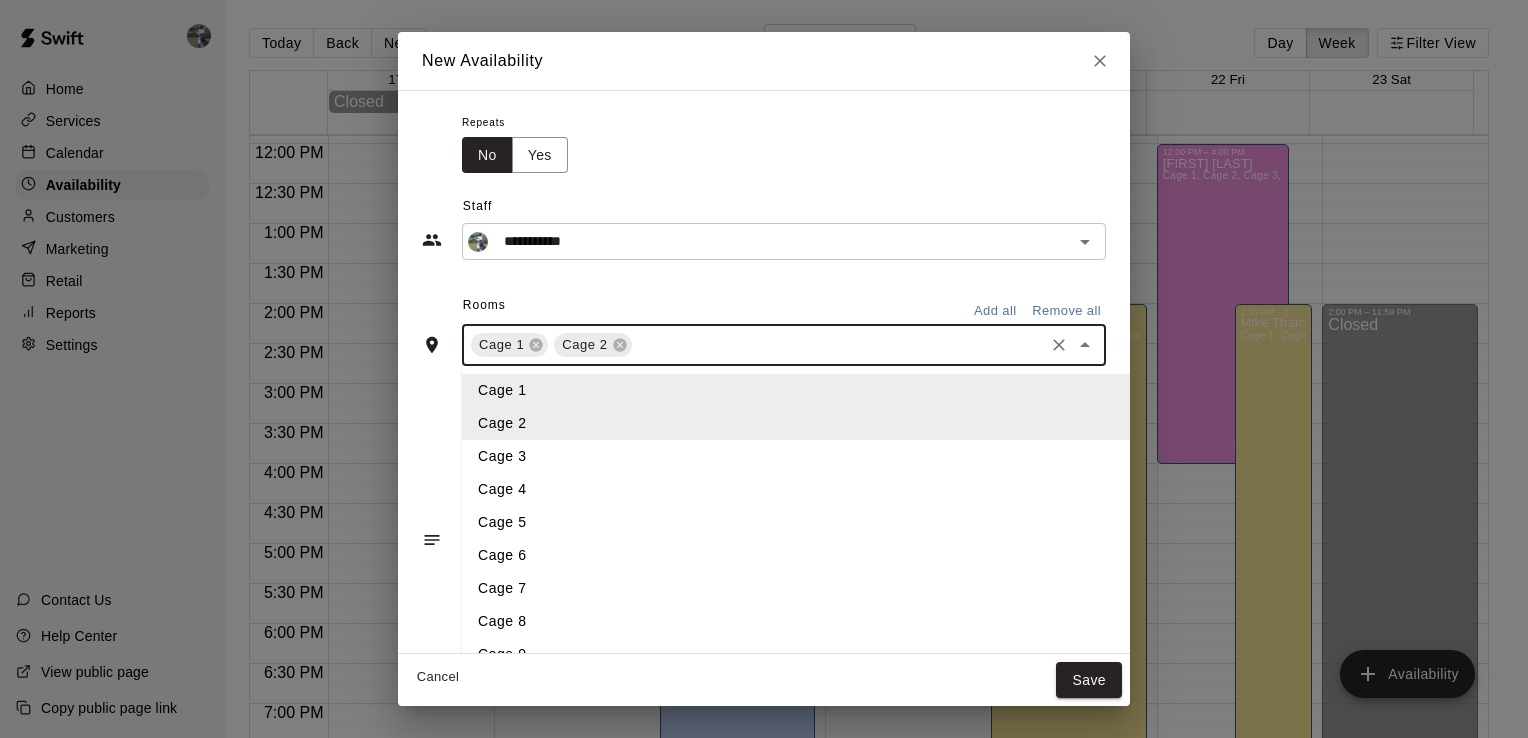 click on "Cage 3" at bounding box center [819, 456] 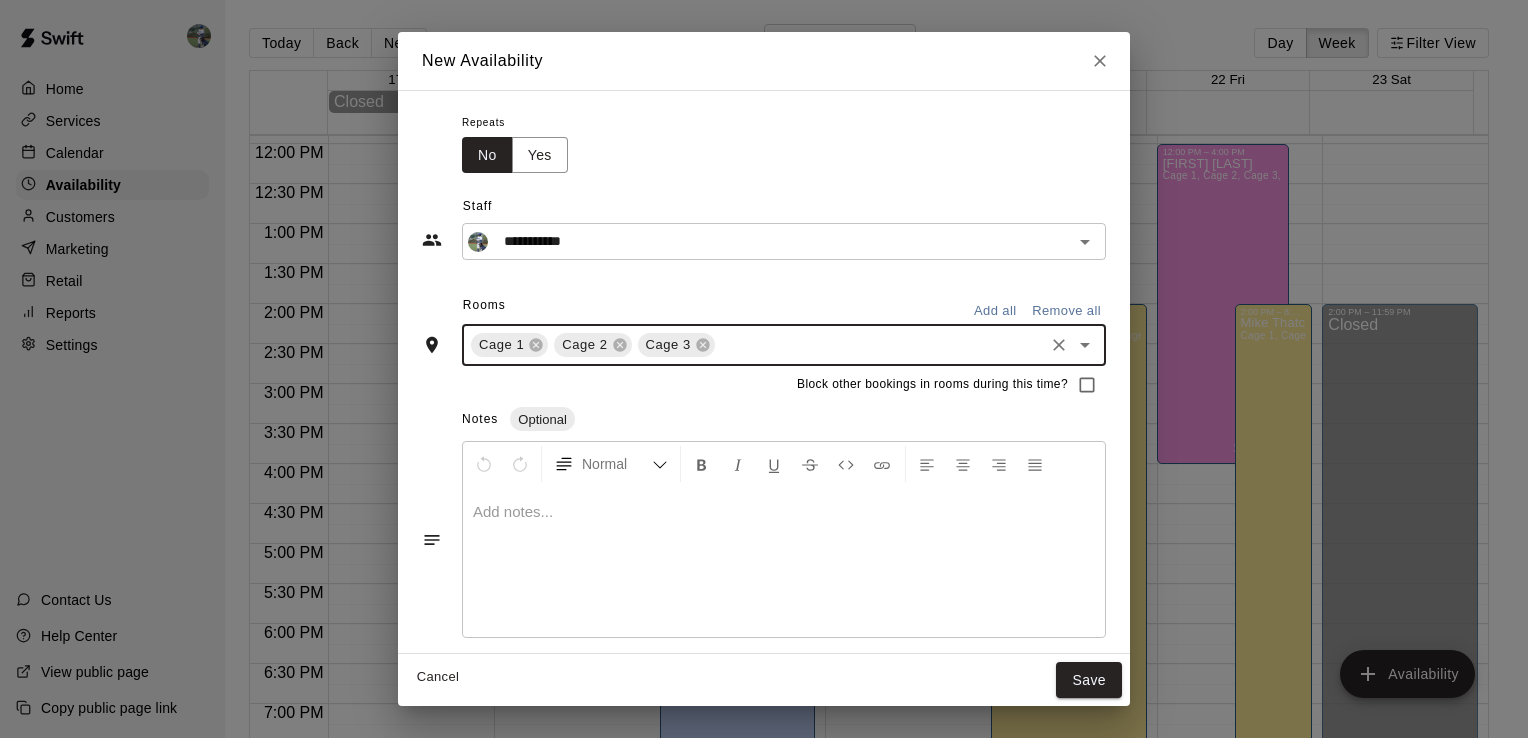 scroll, scrollTop: 0, scrollLeft: 0, axis: both 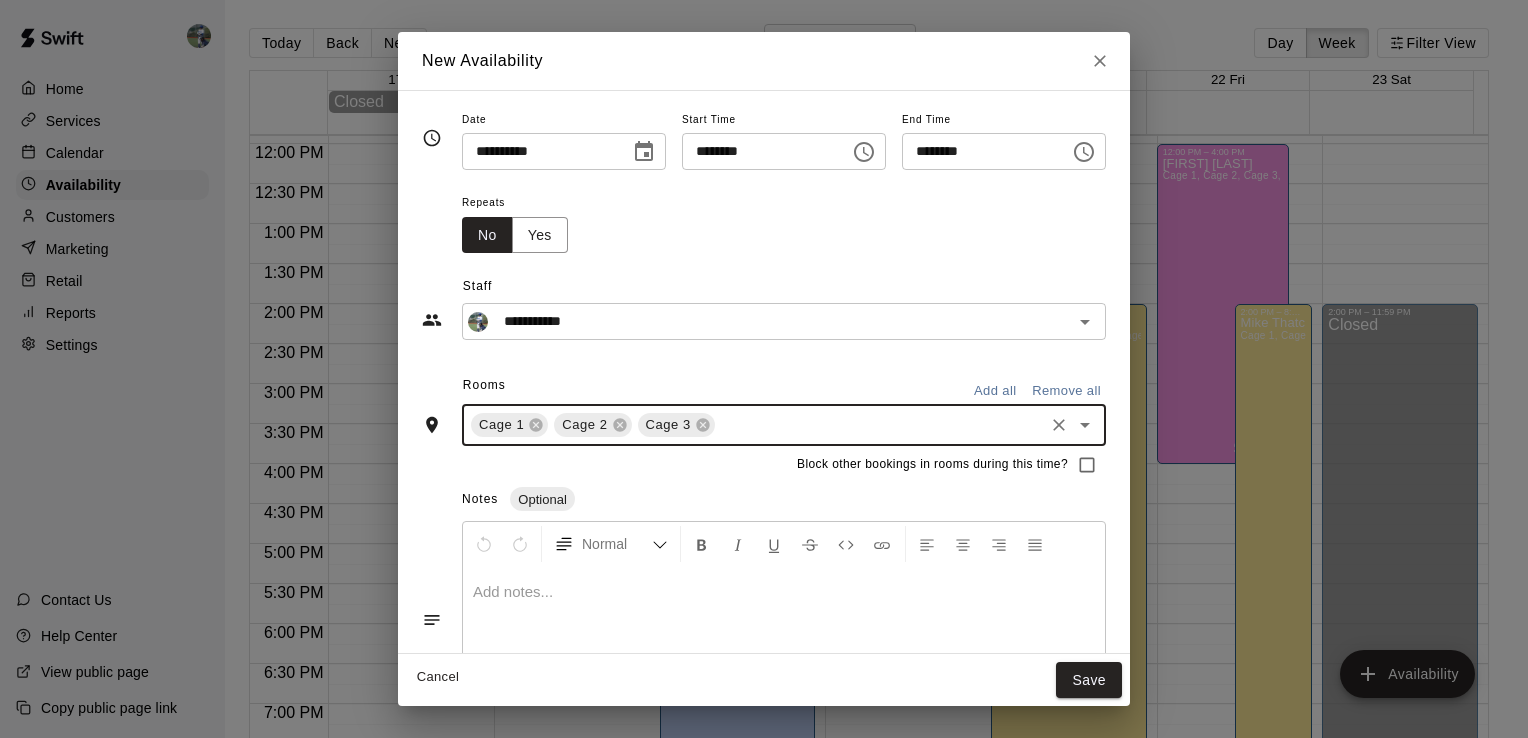 click on "********" at bounding box center (759, 151) 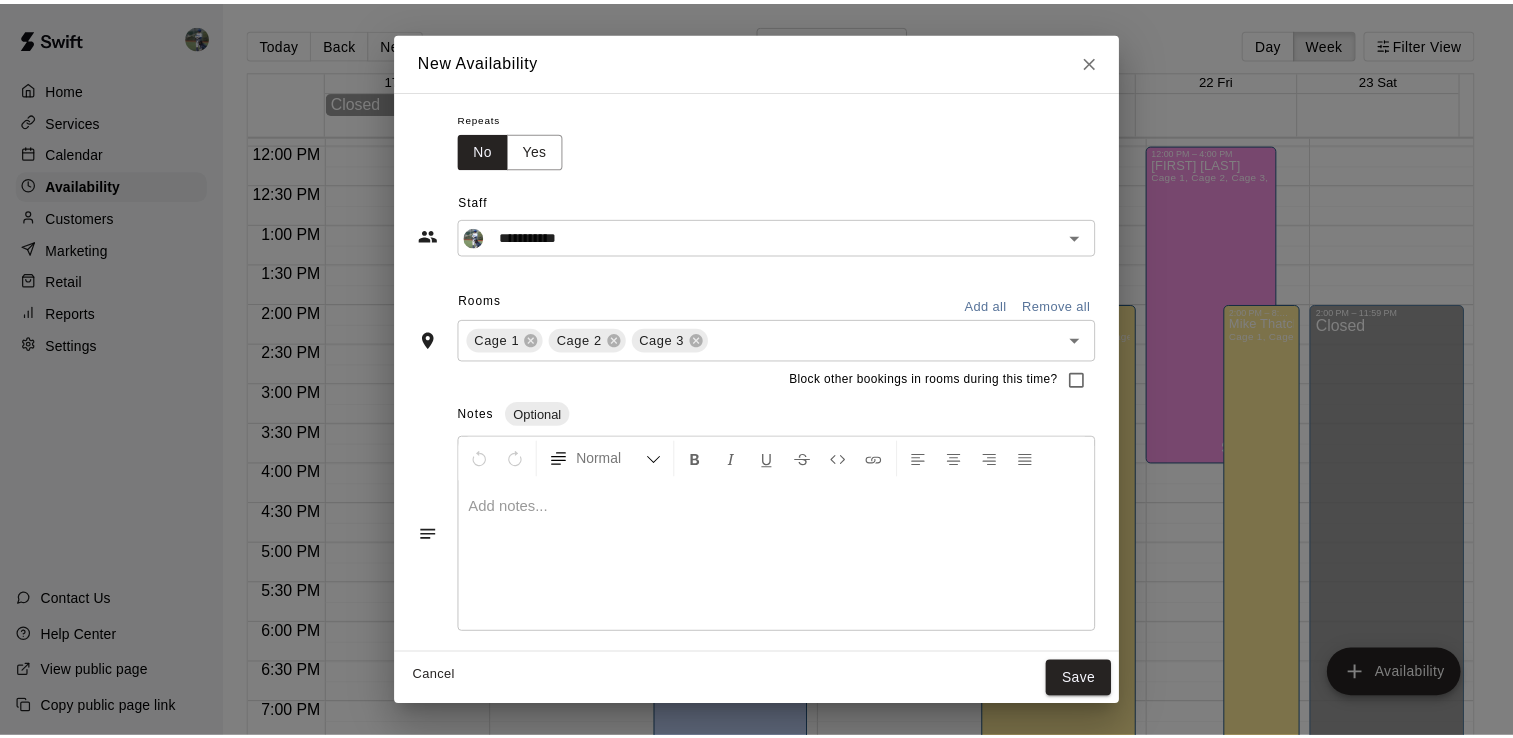 scroll, scrollTop: 0, scrollLeft: 0, axis: both 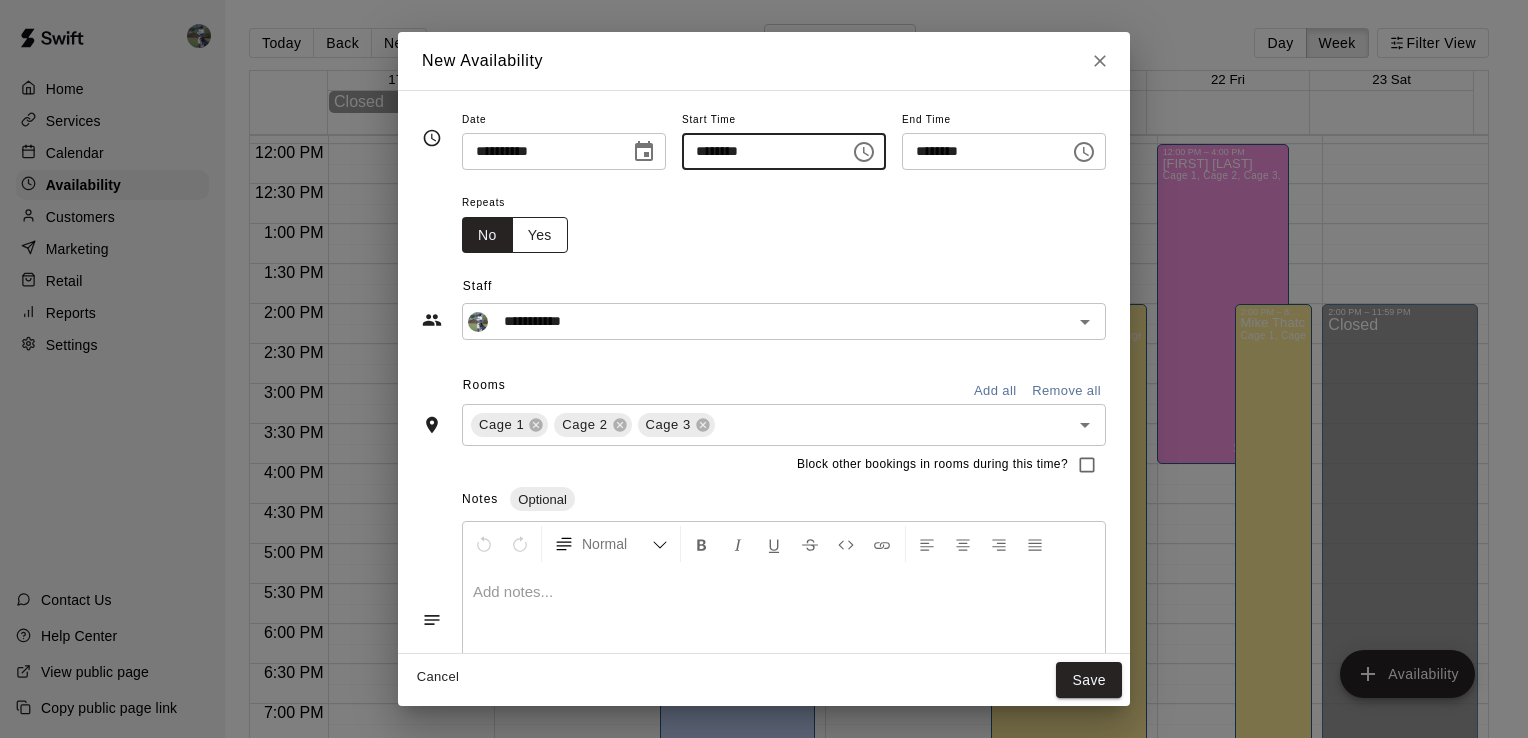 type on "********" 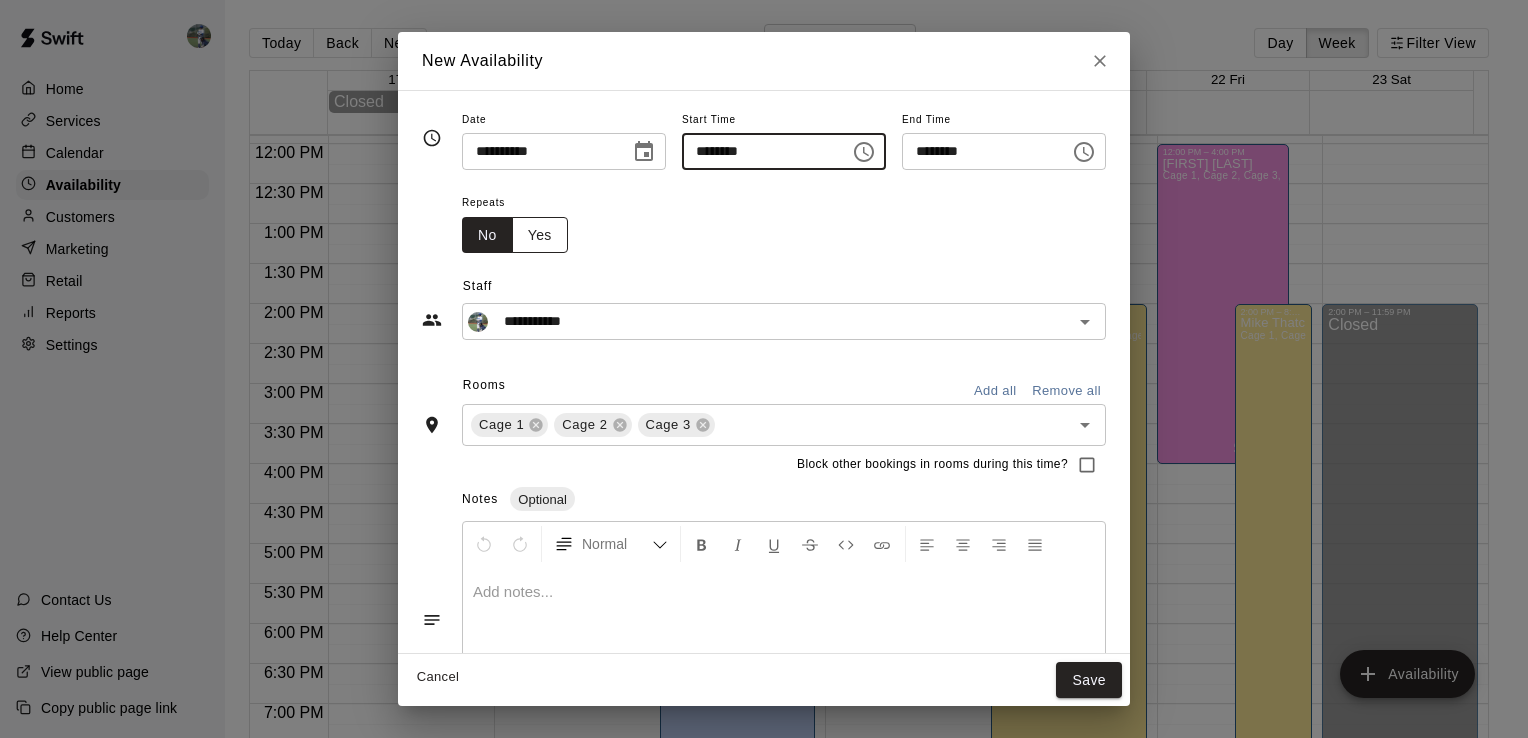 click on "Yes" at bounding box center [540, 235] 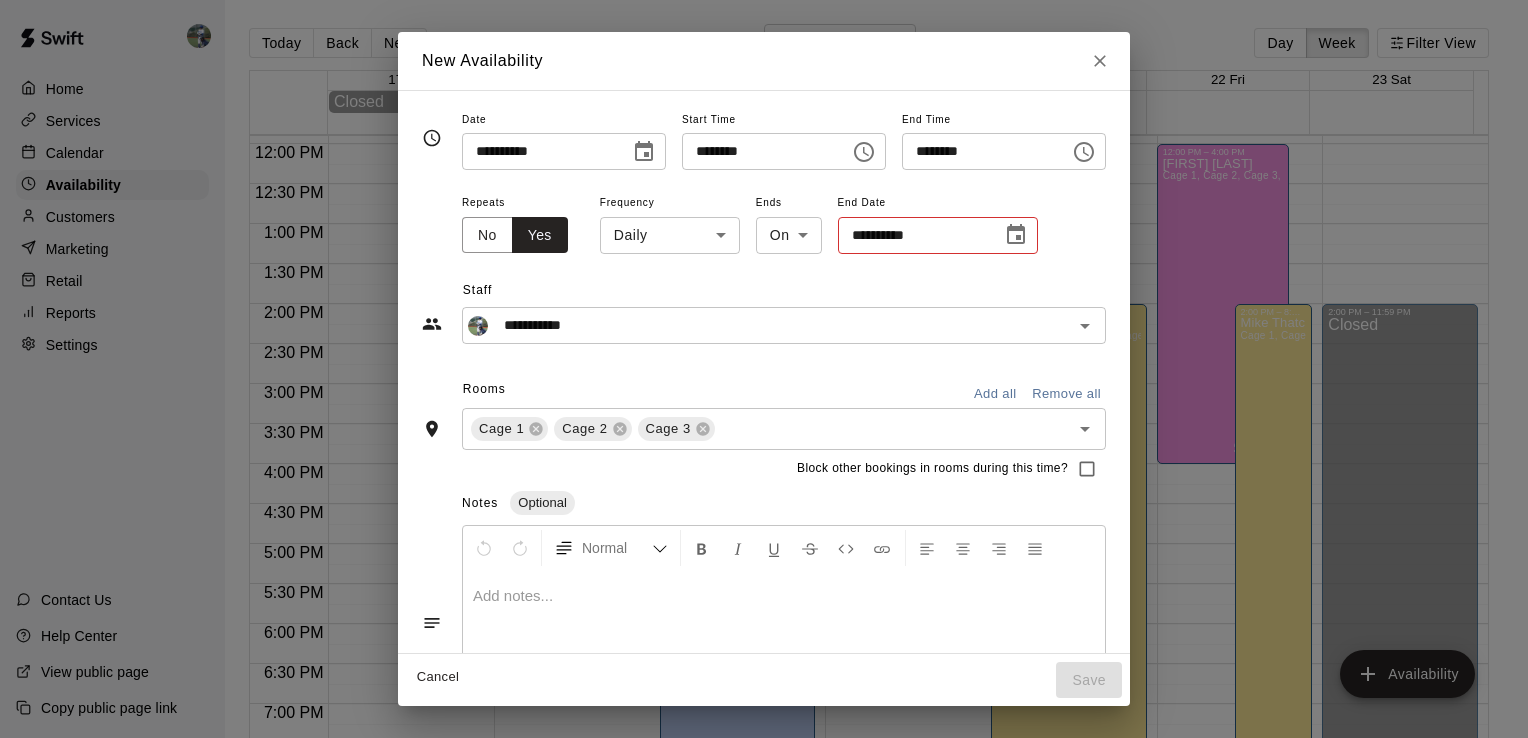 click on "Home Services Calendar Availability Customers Marketing Retail Reports Settings Contact Us Help Center View public page Copy public page link Today Back Next August 17 – 23 Day Week Filter View 17 Sun 18 Mon 19 Tue 20 Wed 21 Thu 22 Fri 23 Sat Closed 12:00 AM 12:30 AM 1:00 AM 1:30 AM 2:00 AM 2:30 AM 3:00 AM 3:30 AM 4:00 AM 4:30 AM 5:00 AM 5:30 AM 6:00 AM 6:30 AM 7:00 AM 7:30 AM 8:00 AM 8:30 AM 9:00 AM 9:30 AM 10:00 AM 10:30 AM 11:00 AM 11:30 AM 12:00 PM 12:30 PM 1:00 PM 1:30 PM 2:00 PM 2:30 PM 3:00 PM 3:30 PM 4:00 PM 4:30 PM 5:00 PM 5:30 PM 6:00 PM 6:30 PM 7:00 PM 7:30 PM 8:00 PM 8:30 PM 9:00 PM 9:30 PM 10:00 PM 10:30 PM 11:00 PM 11:30 PM 12:00 AM – 10:00 AM Closed 2:00 PM – 6:00 PM Cage 1, Cage 2, Cage 3, Cage 4, Cage 5, Cage 6, Cage 7, Cage 8 9:00 PM – 11:59 PM Closed 3:30 PM – 6:00 PM Cage 8, Cage 9, Cage 10, Cage 11, Cage 12, Bullpen, Cage 1, Cage 2, Cage 3, Cage 4, Cage 5, Cage 6, Cage 7 12:00 AM – 10:00 AM Closed 6:00 PM – 9:00 PM No" at bounding box center [764, 385] 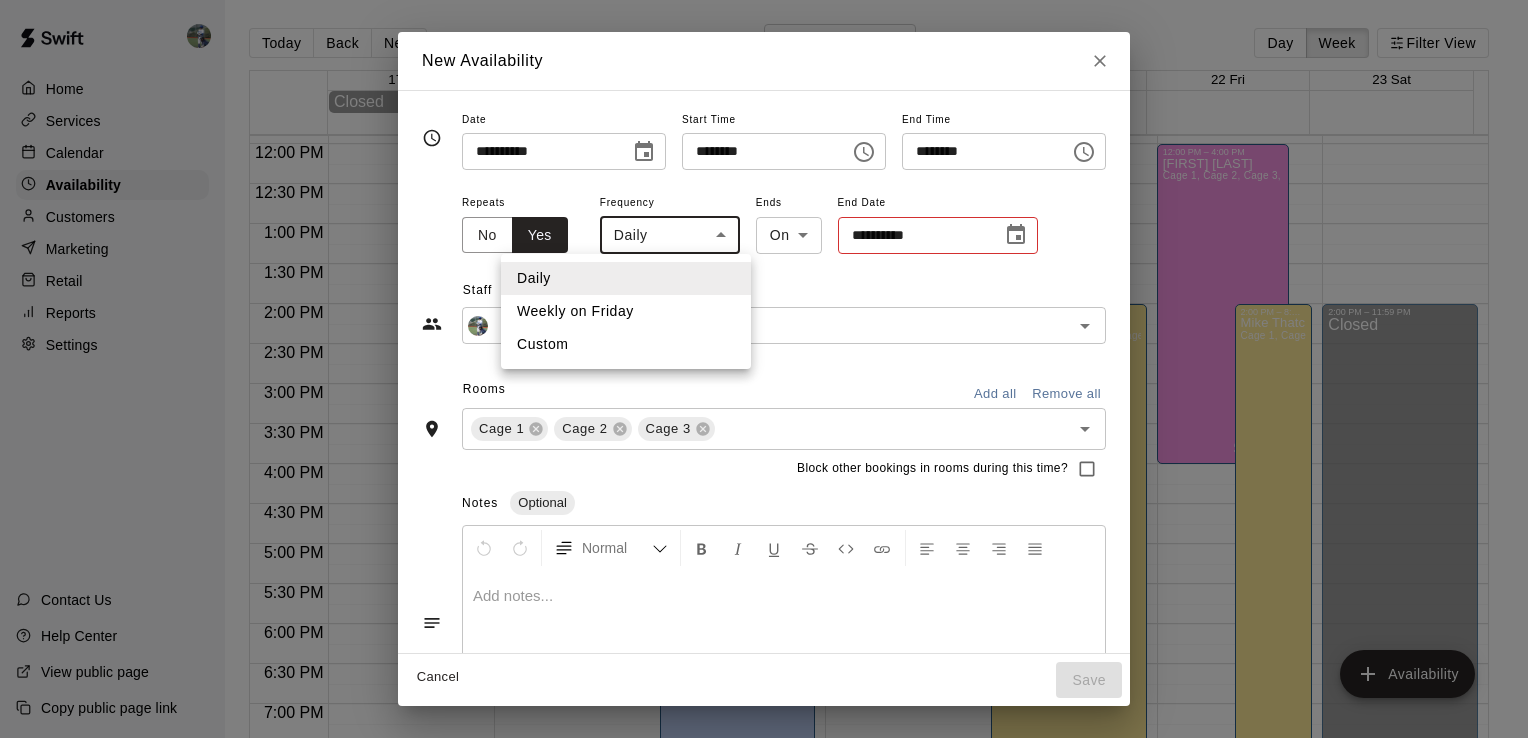 click on "Weekly on Friday" at bounding box center (626, 311) 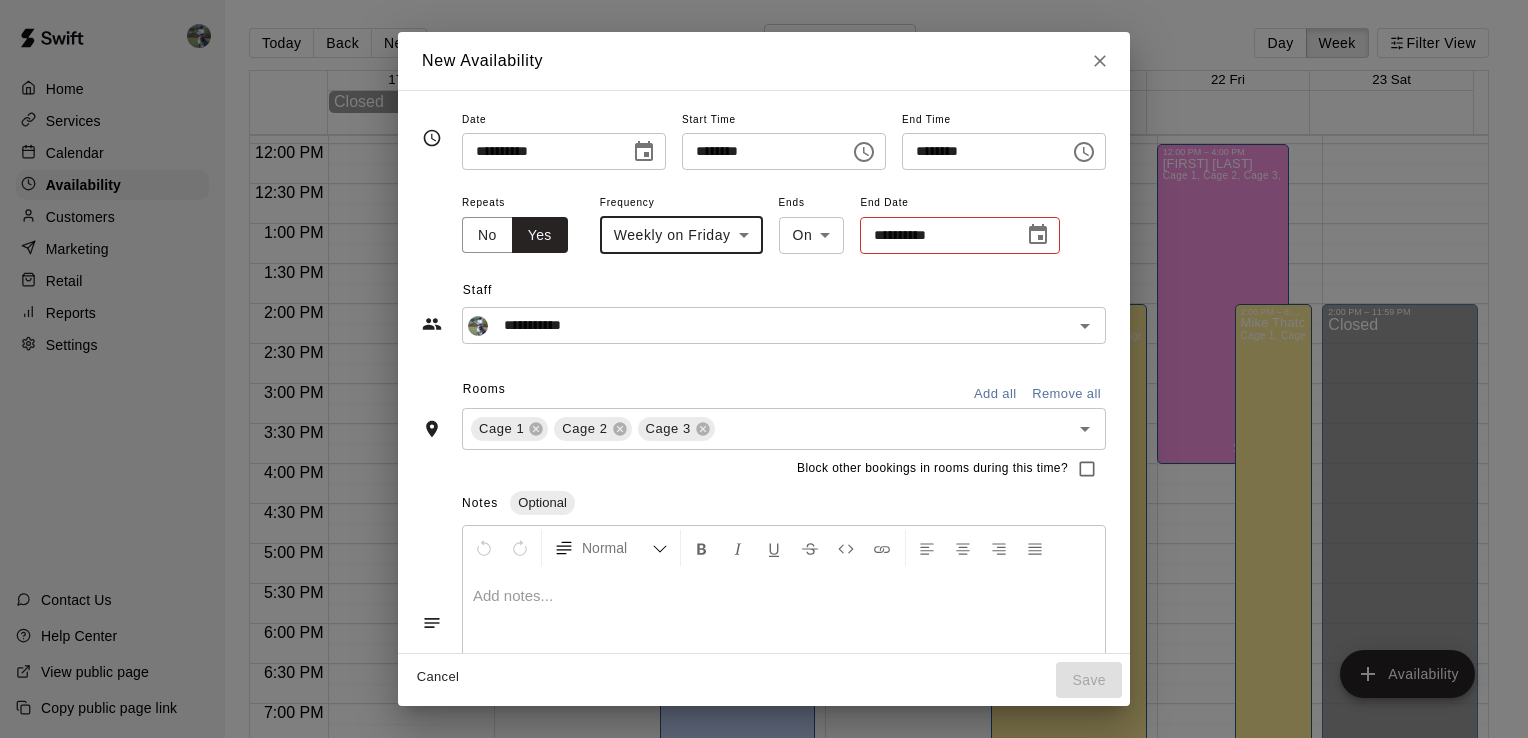 click 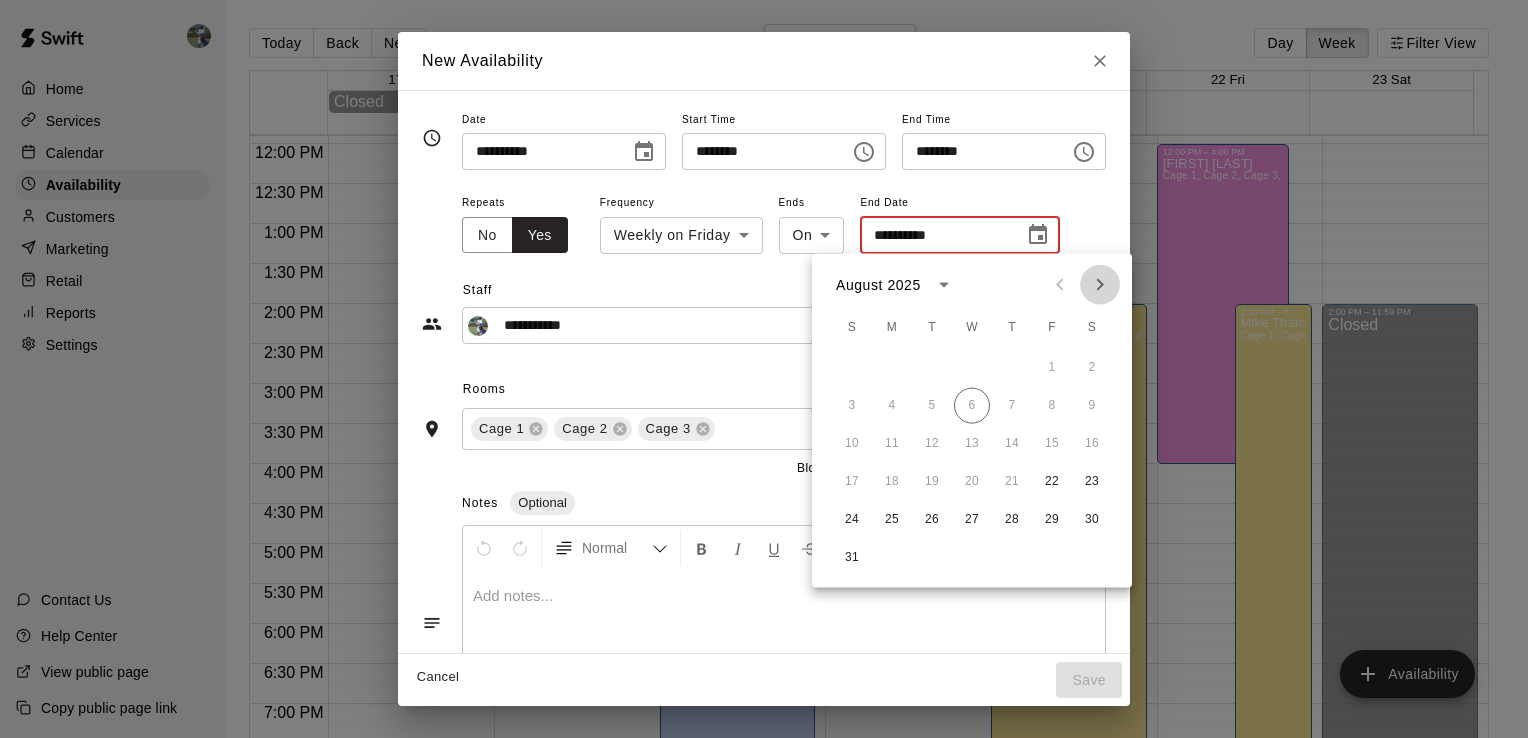 click 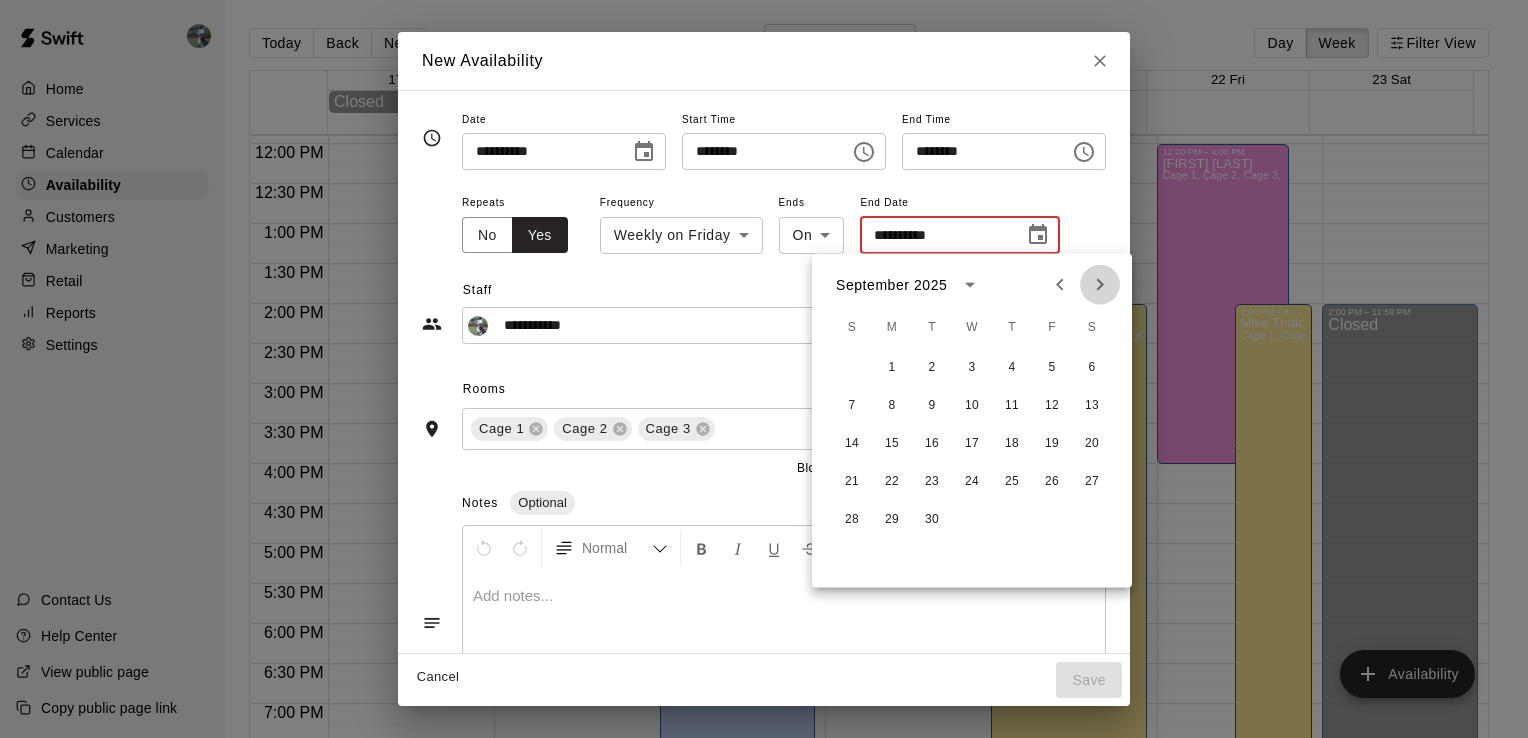 click 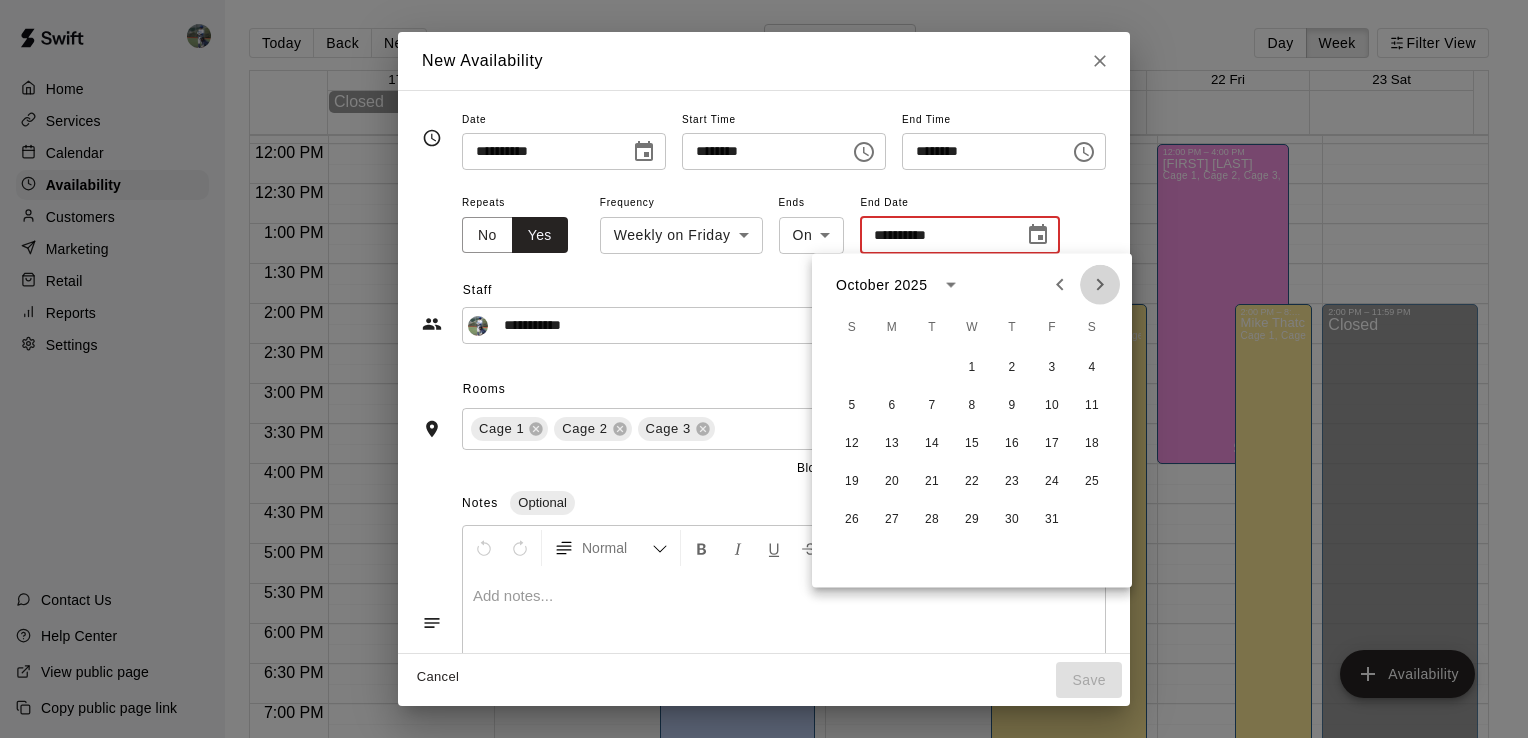 click 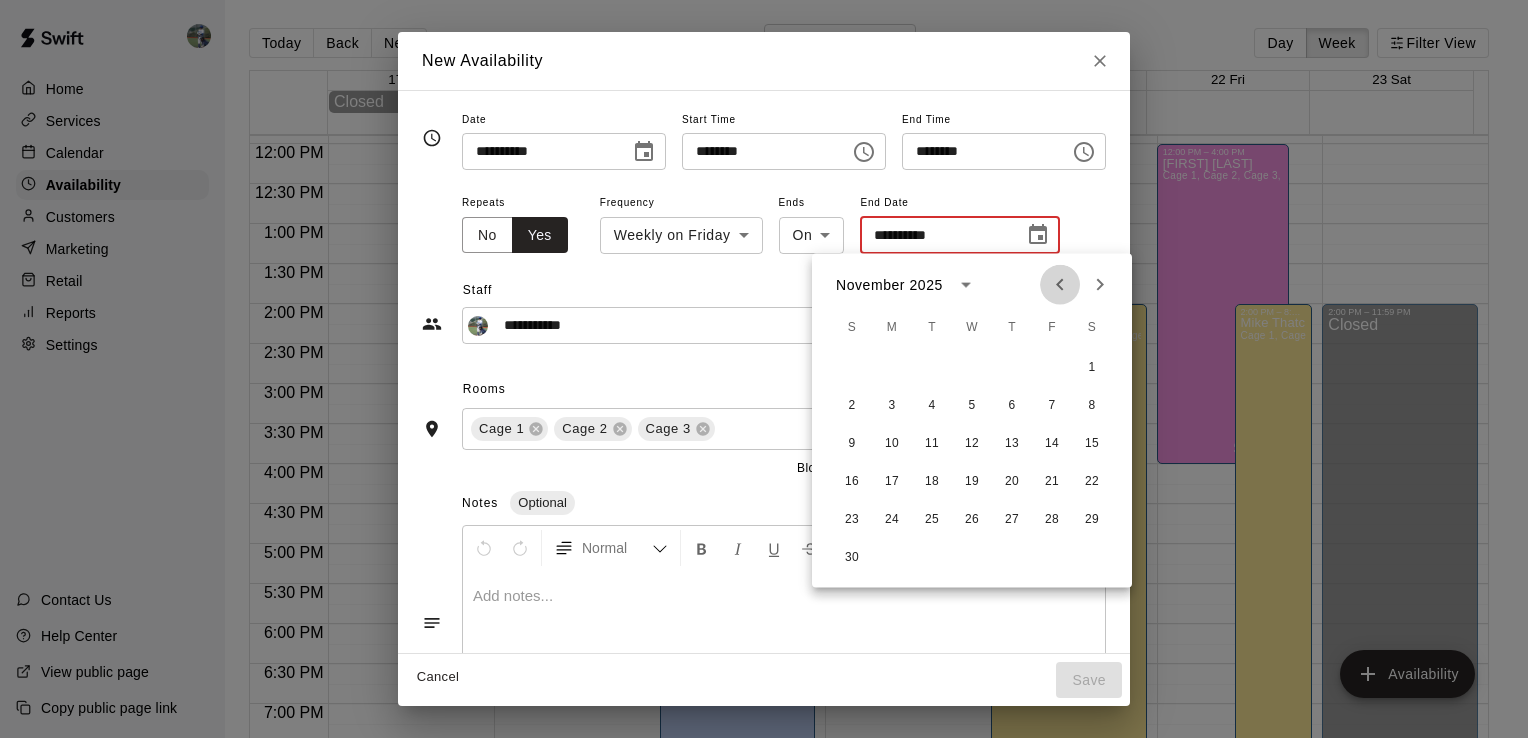 click 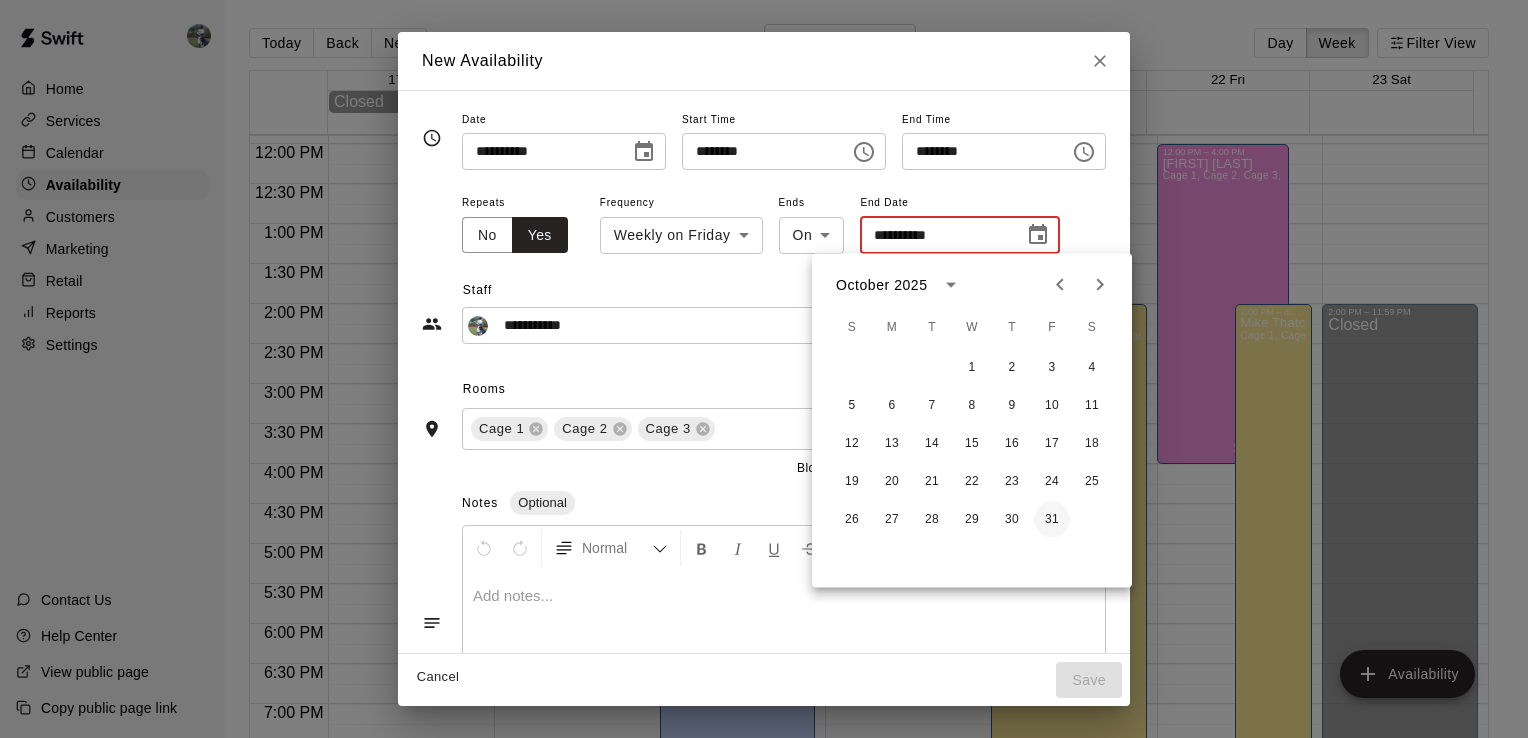click on "31" at bounding box center (1052, 520) 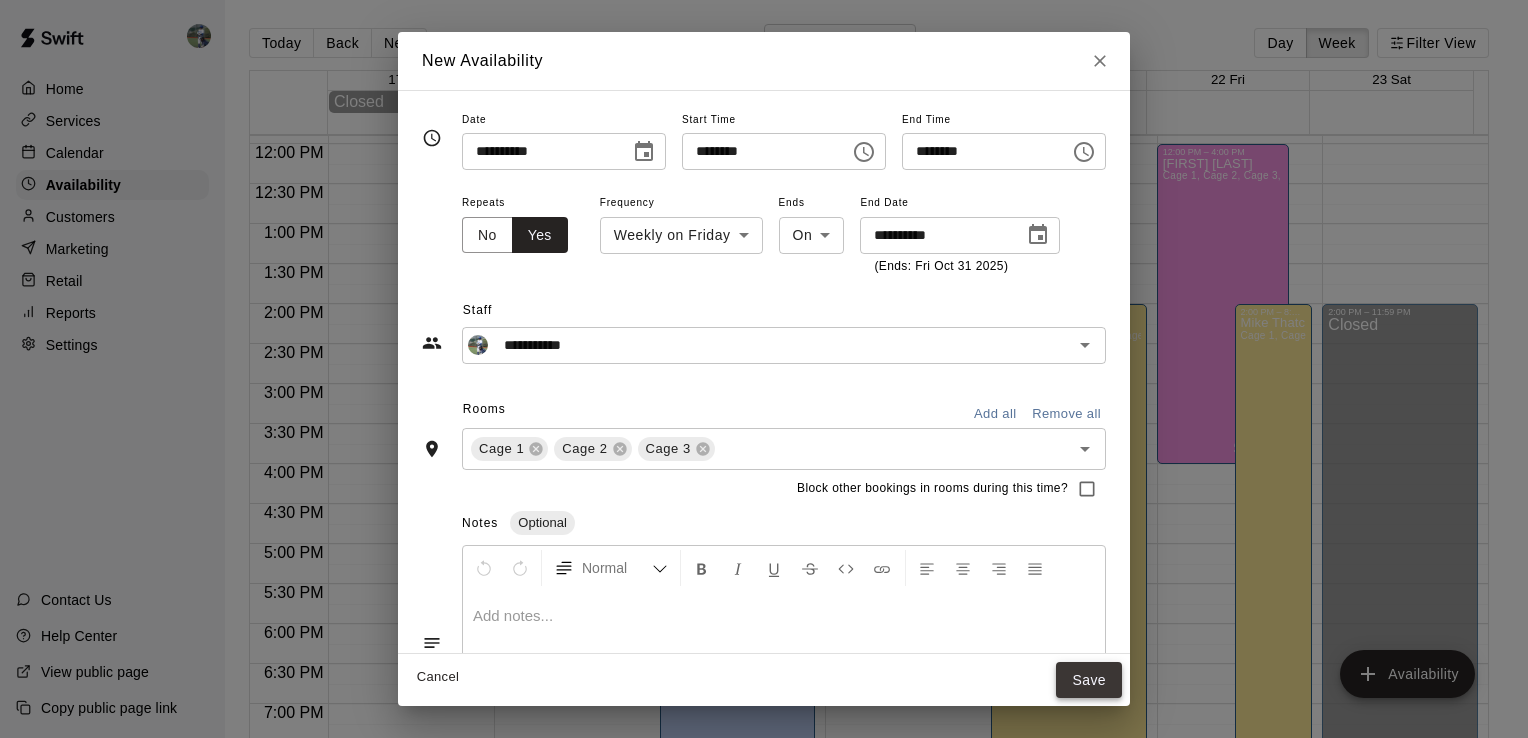 click on "Save" at bounding box center [1089, 680] 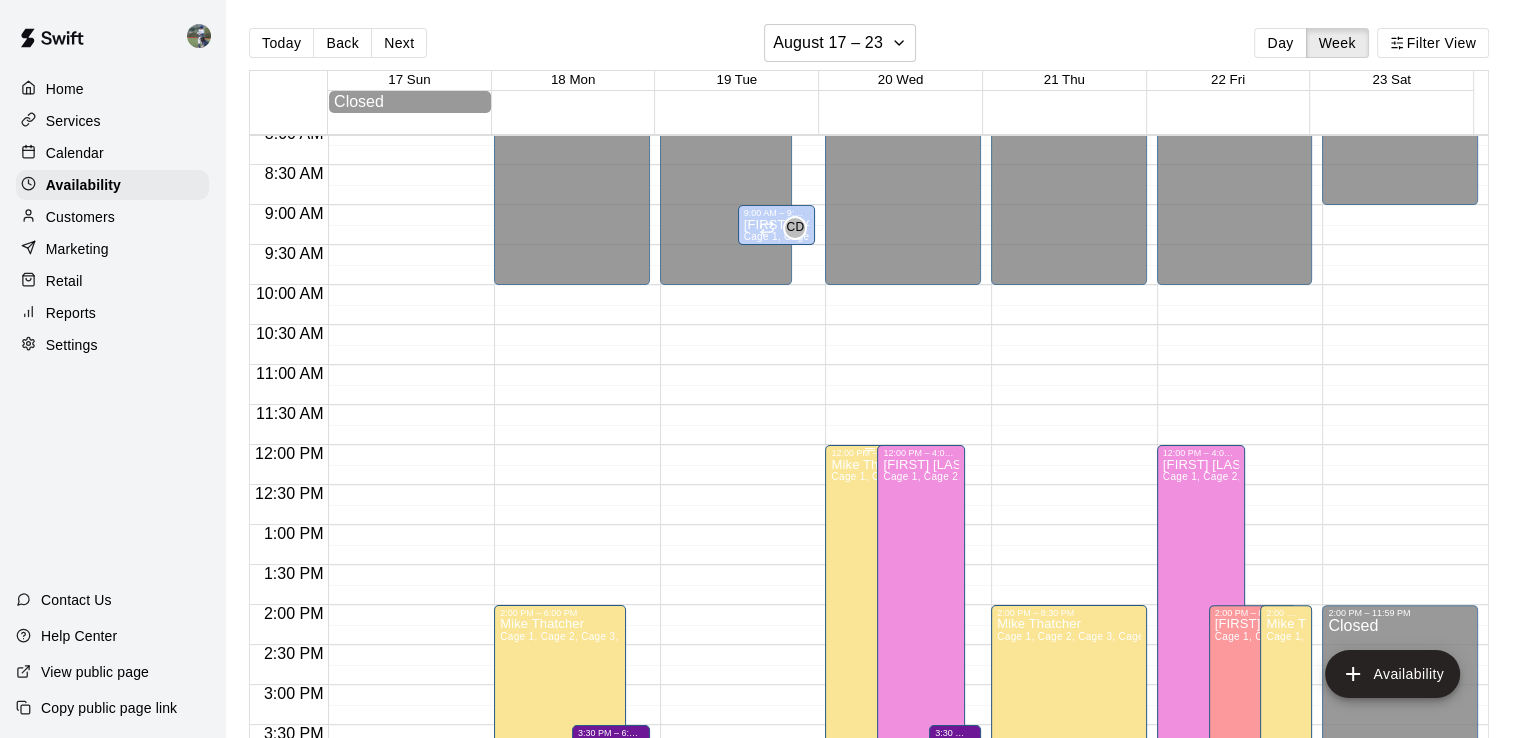 scroll, scrollTop: 650, scrollLeft: 0, axis: vertical 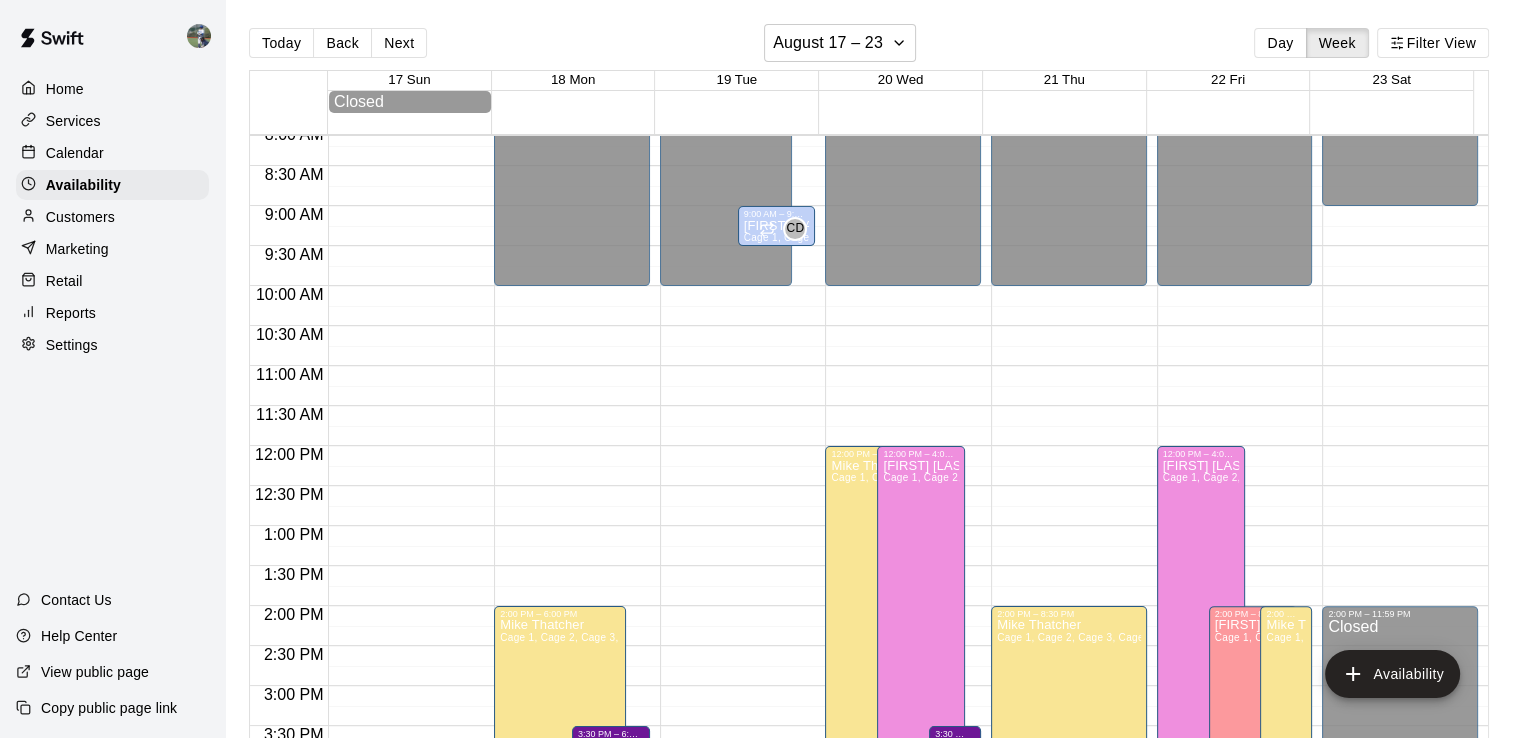 click on "Calendar" at bounding box center (75, 153) 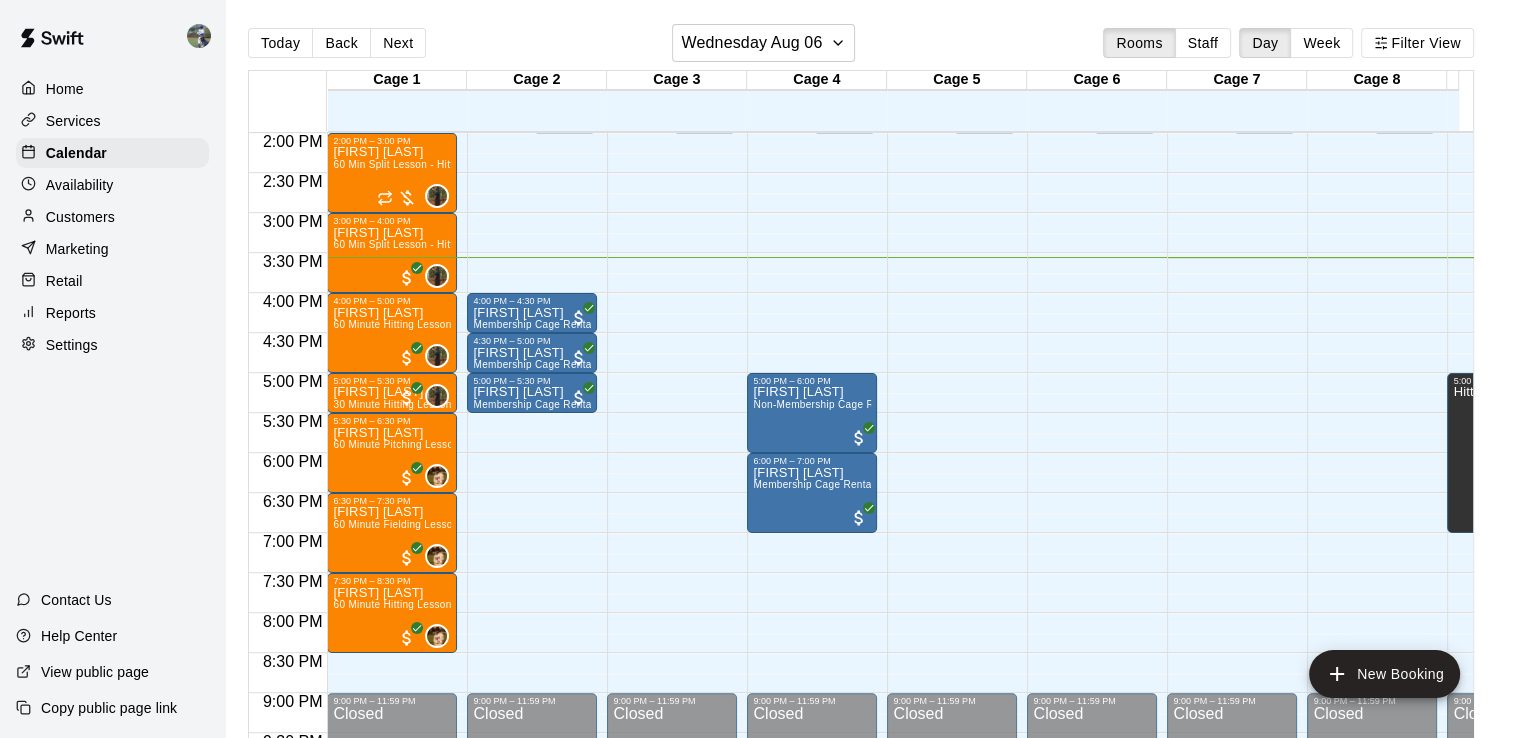 scroll, scrollTop: 1119, scrollLeft: 0, axis: vertical 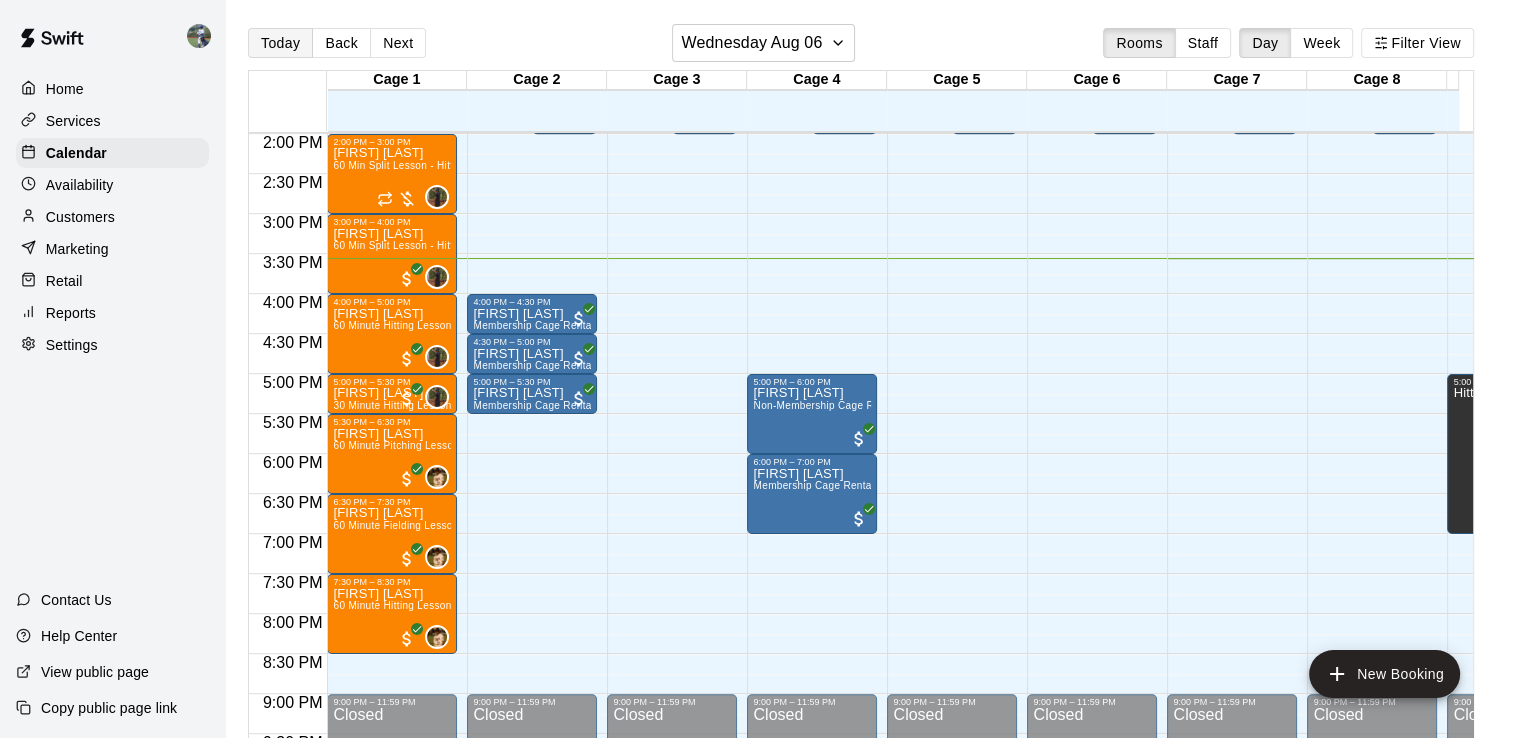 click on "Today" at bounding box center (280, 43) 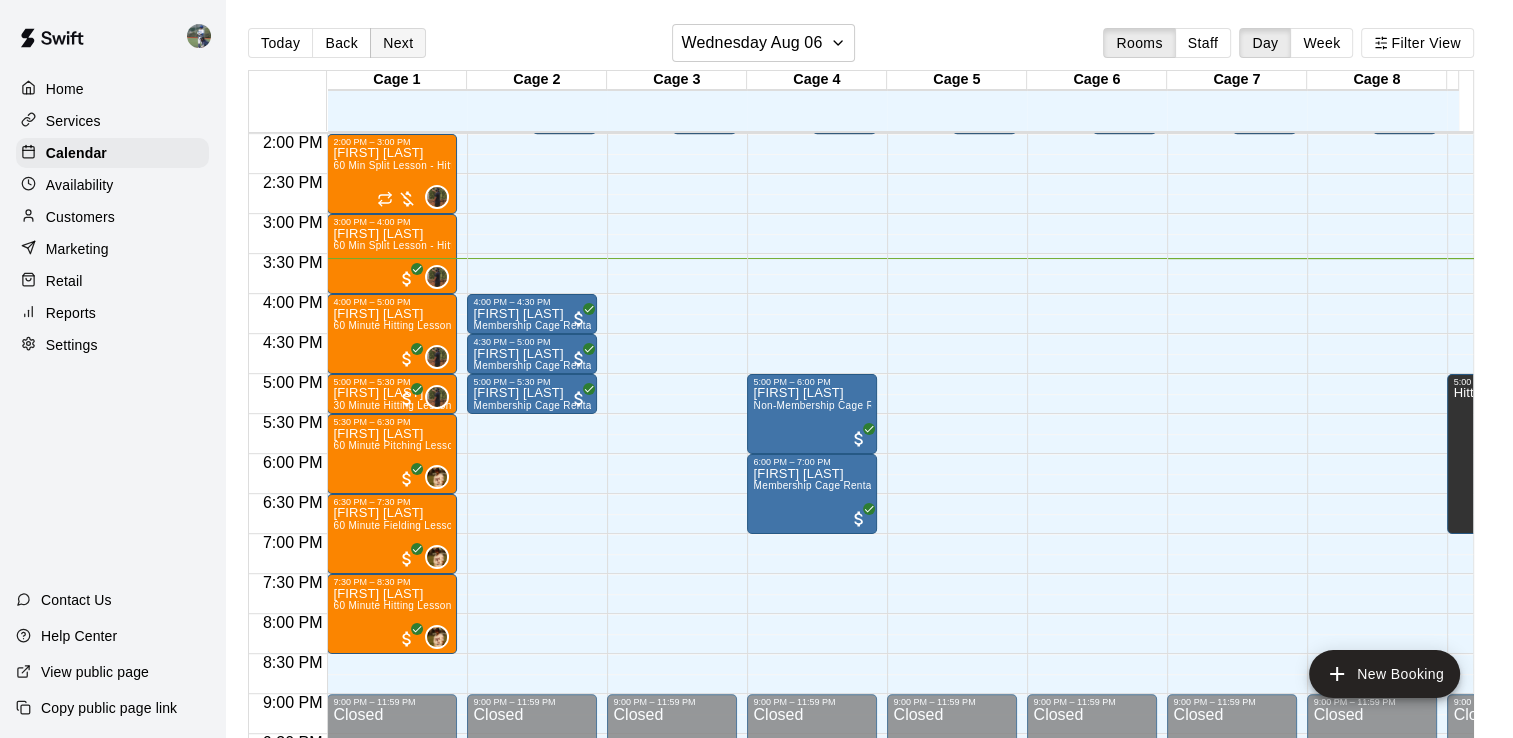click on "Next" at bounding box center (398, 43) 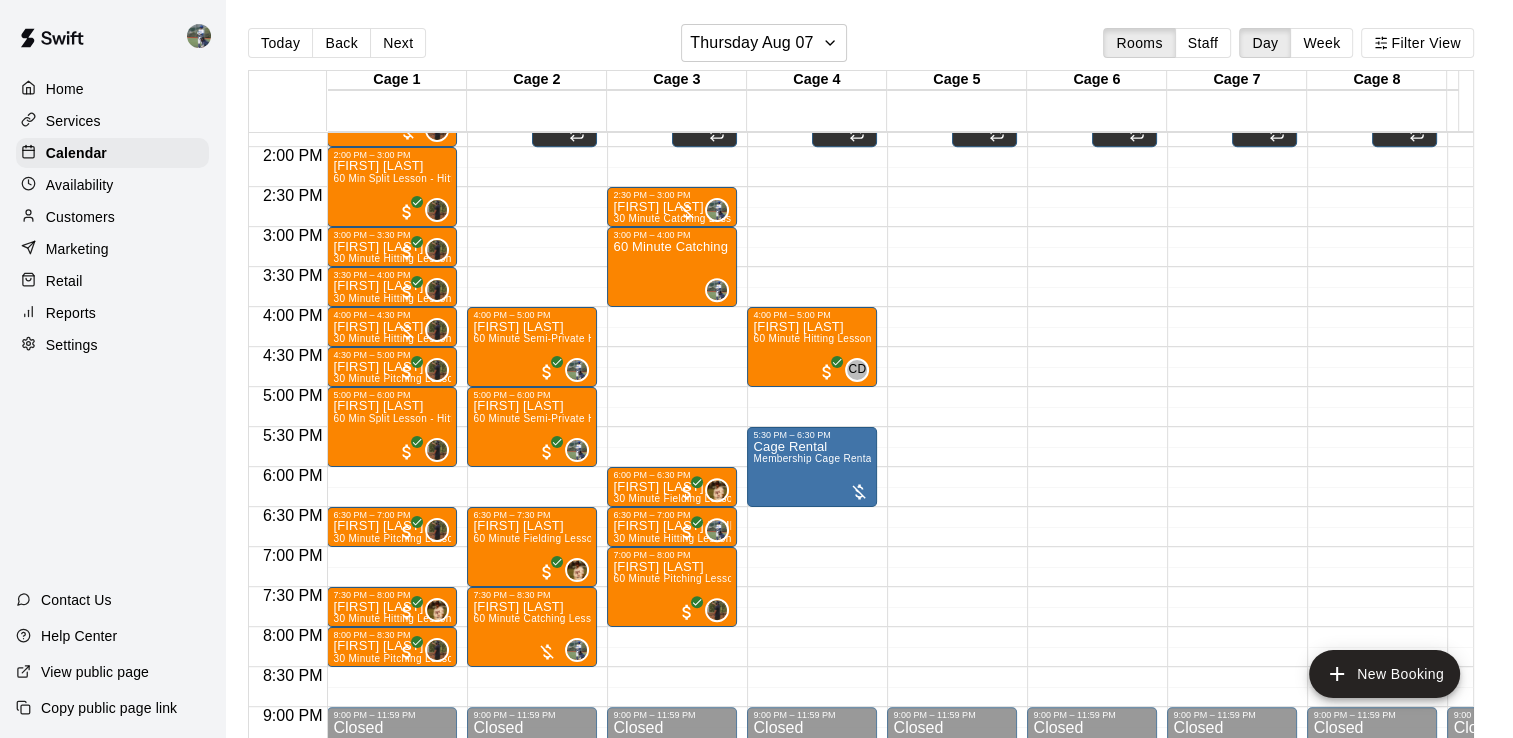 scroll, scrollTop: 1103, scrollLeft: 0, axis: vertical 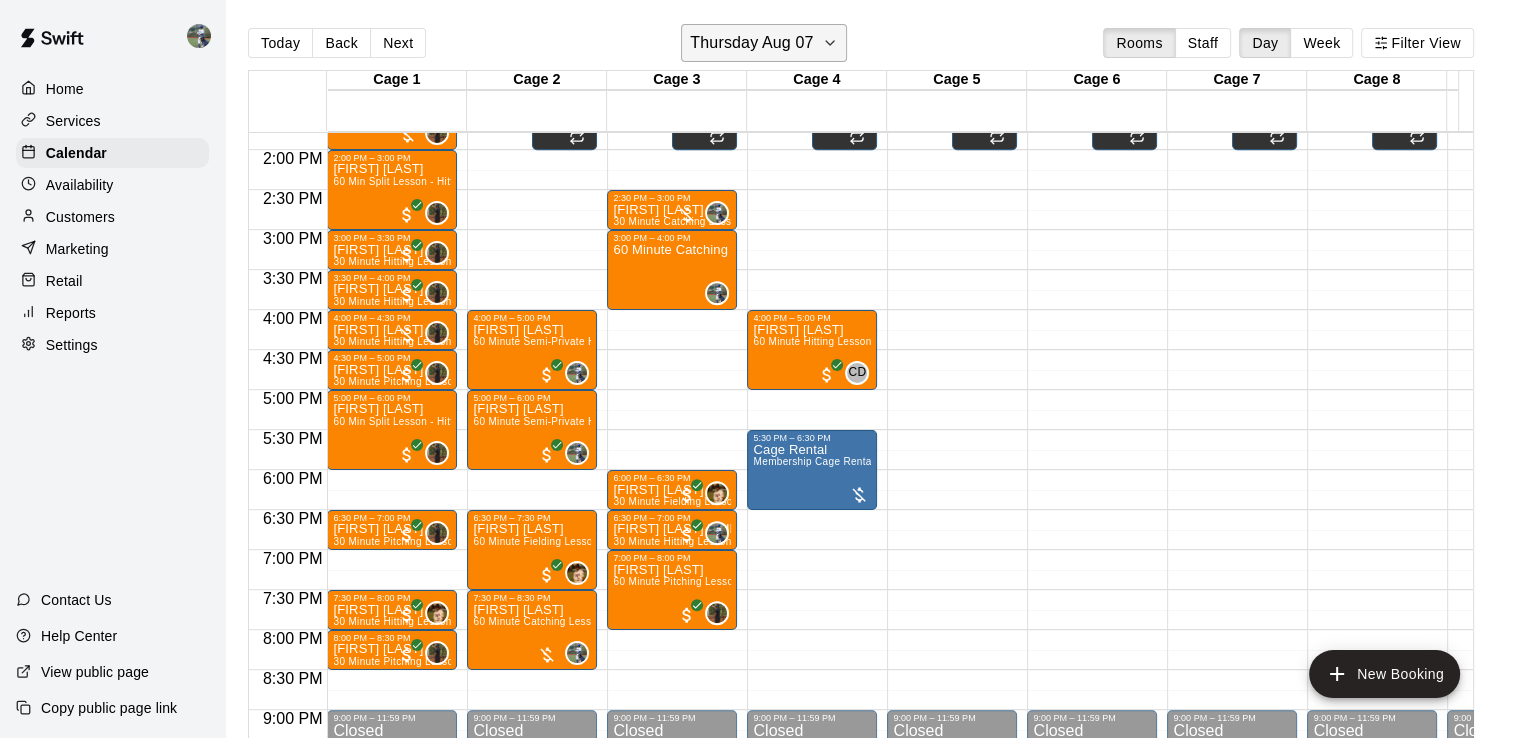 click on "Thursday Aug 07" at bounding box center [751, 43] 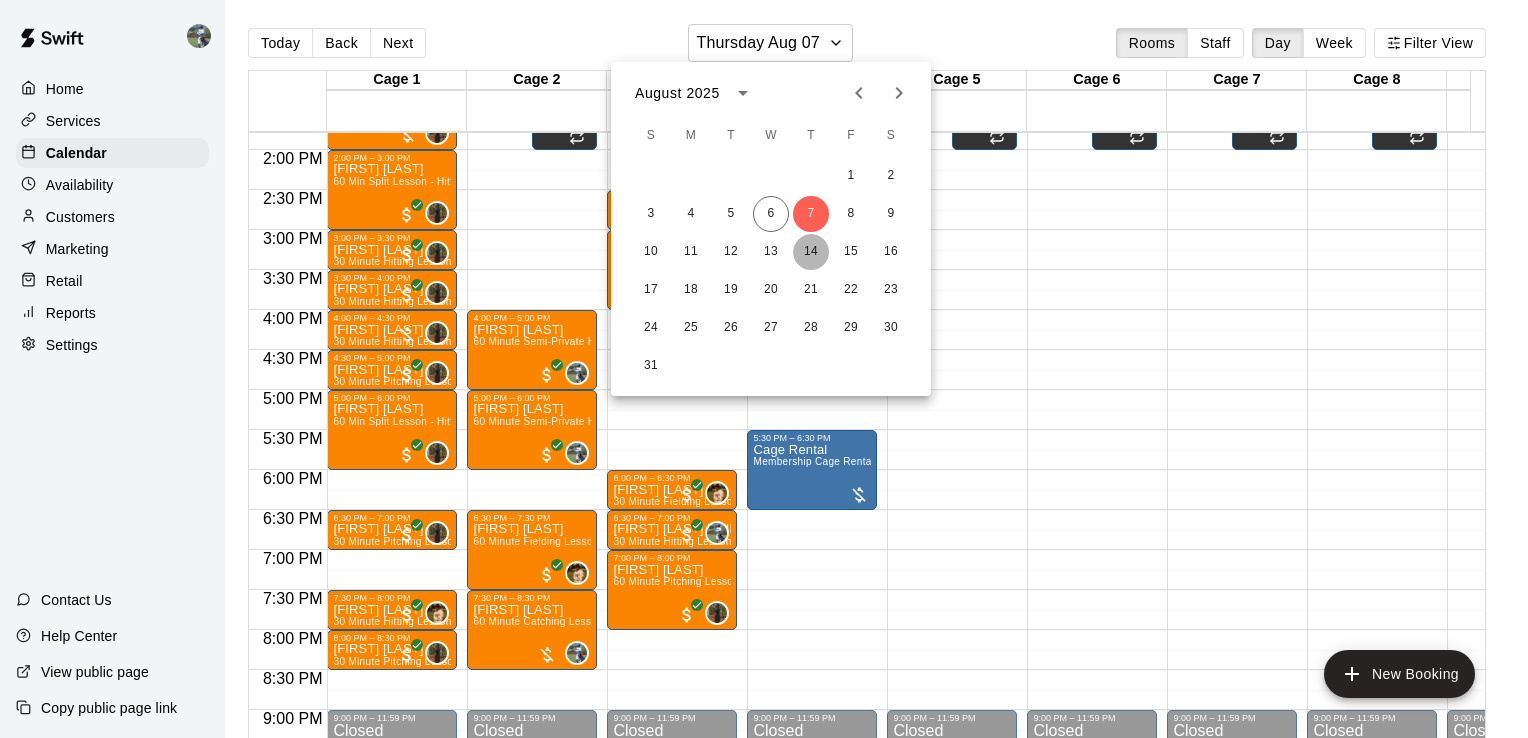 click on "14" at bounding box center (811, 252) 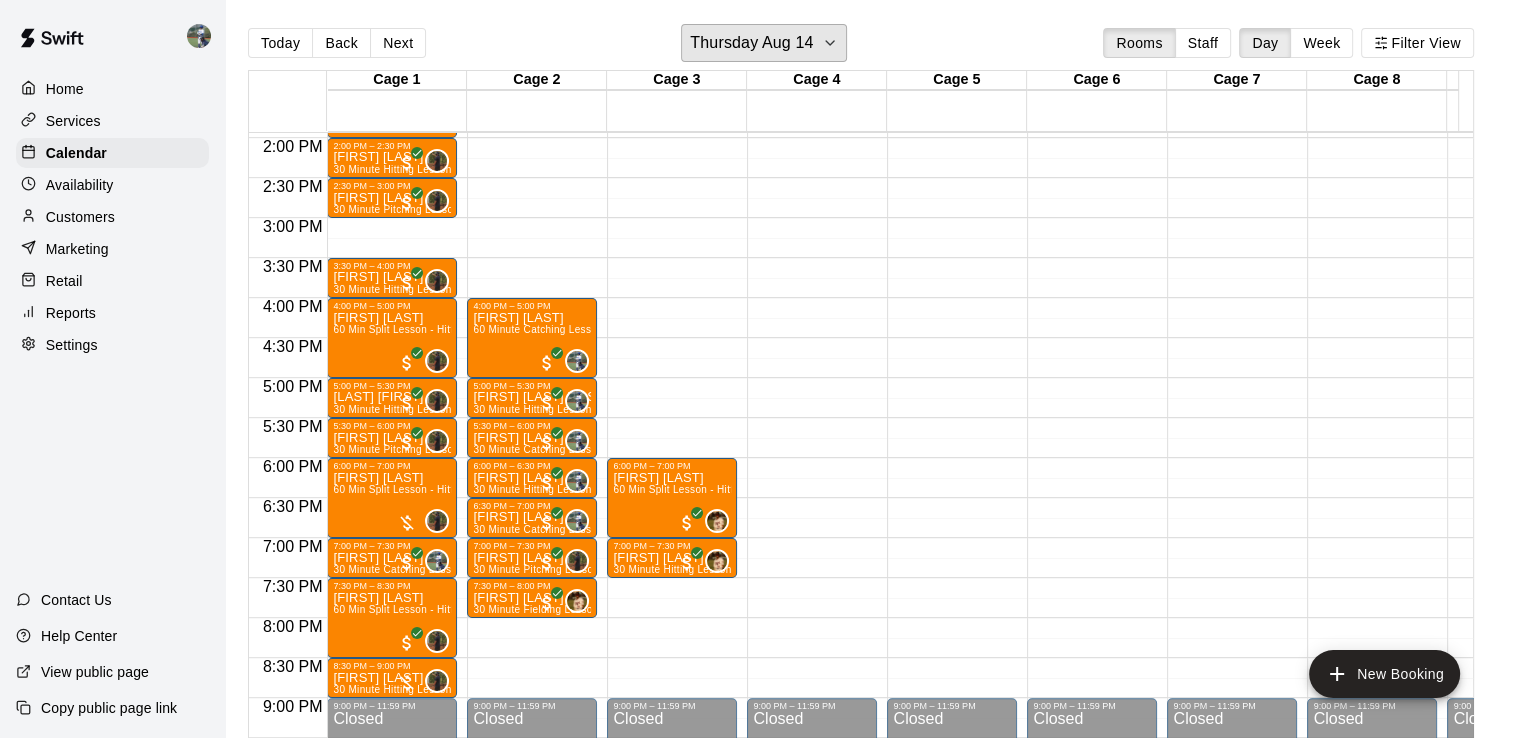scroll, scrollTop: 1129, scrollLeft: 0, axis: vertical 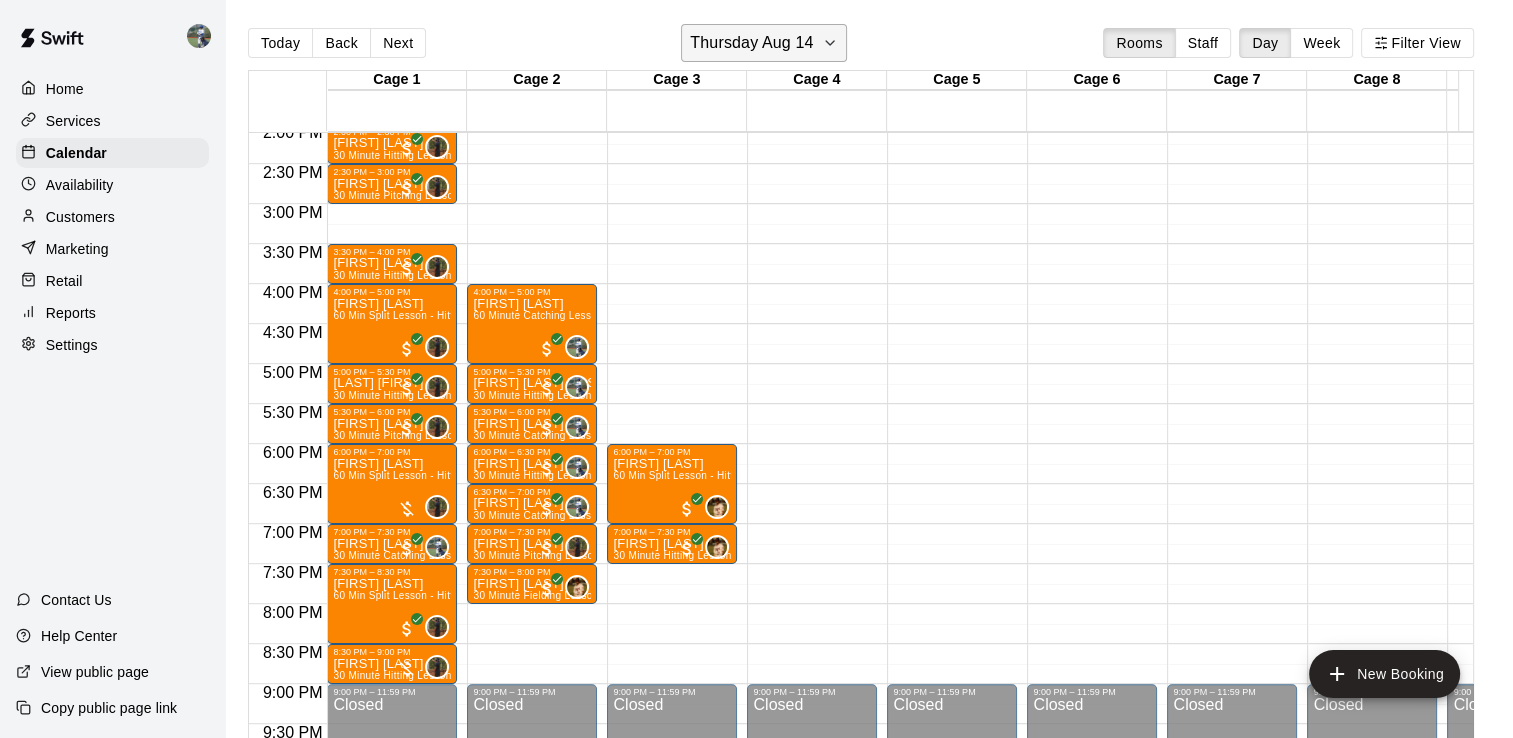 click on "Thursday Aug 14" at bounding box center (763, 43) 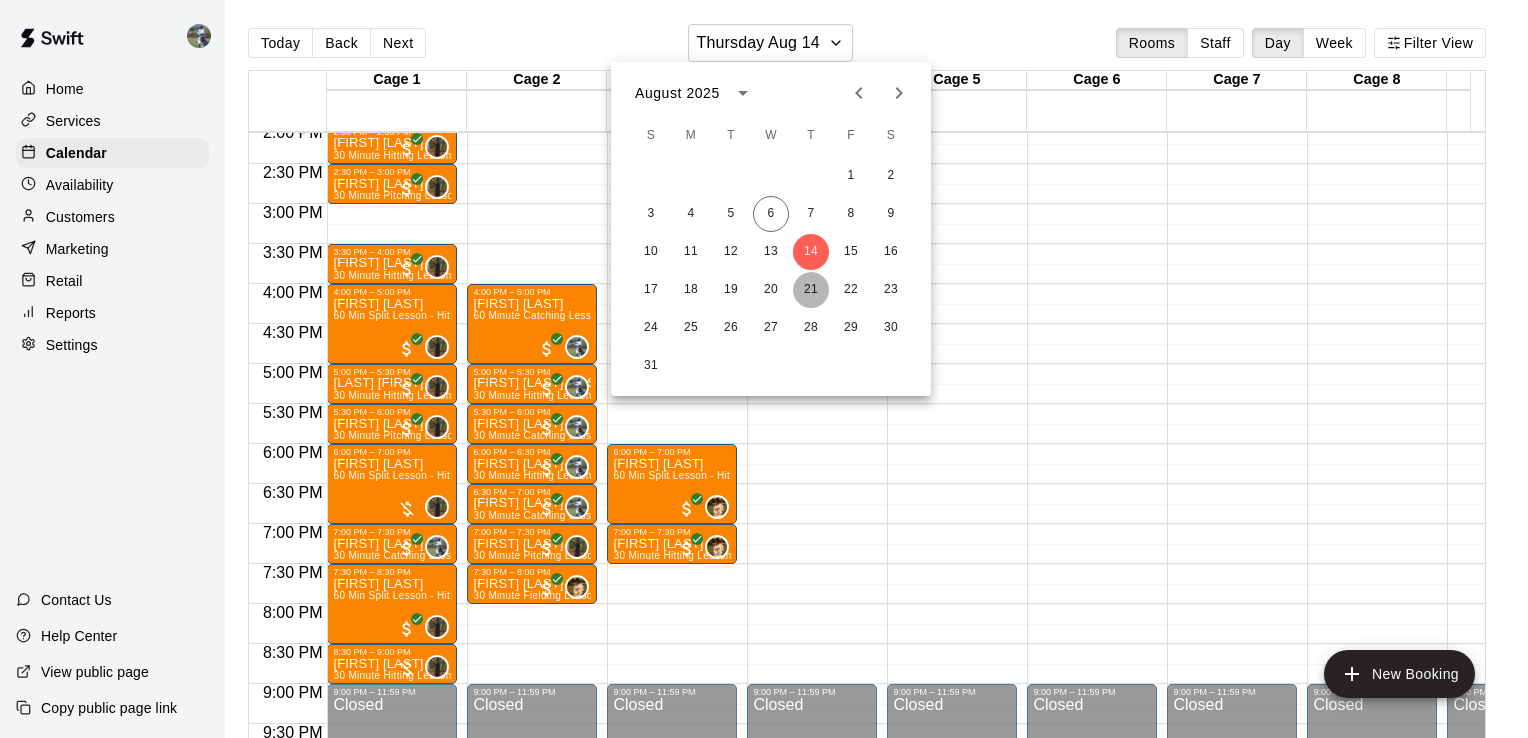 click on "21" at bounding box center [811, 290] 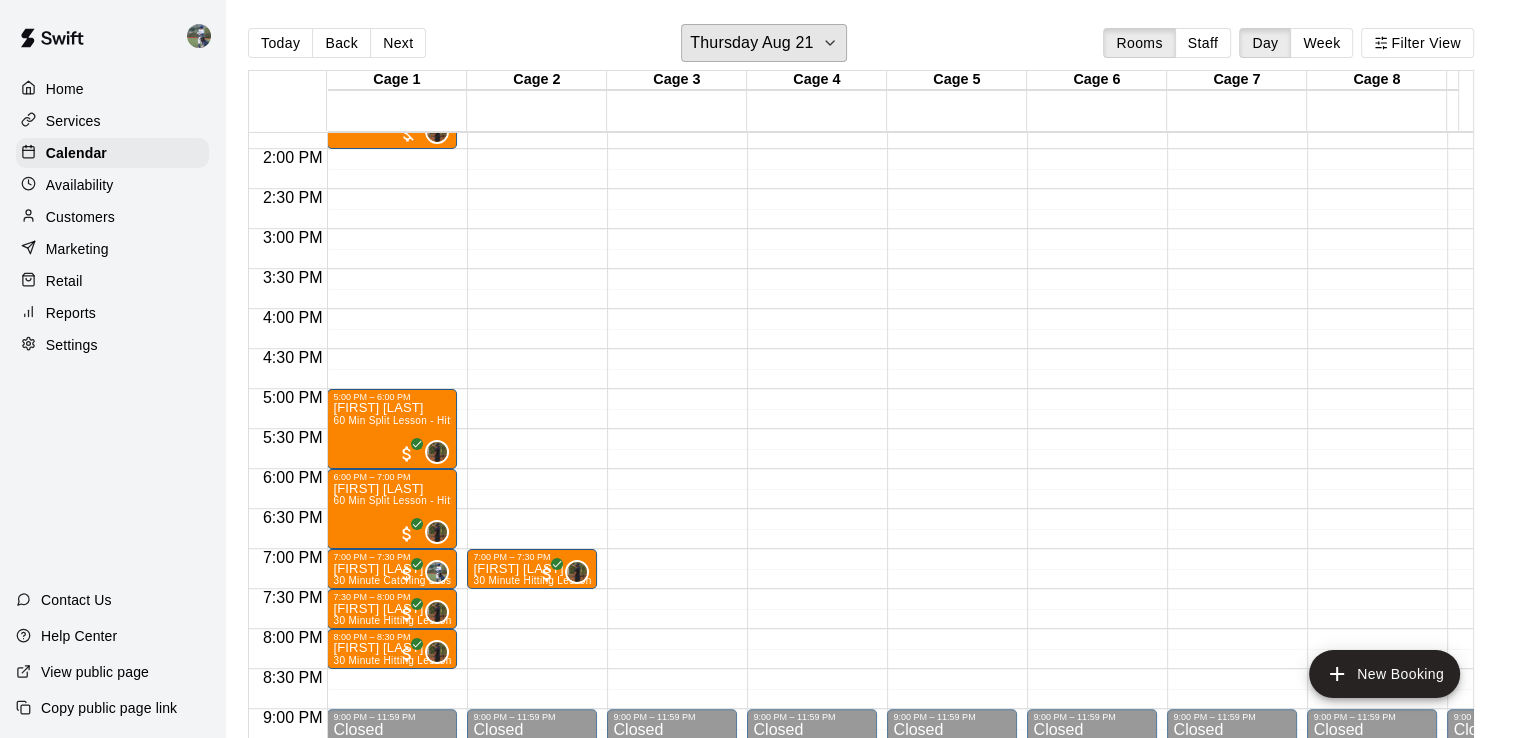 scroll, scrollTop: 1103, scrollLeft: 0, axis: vertical 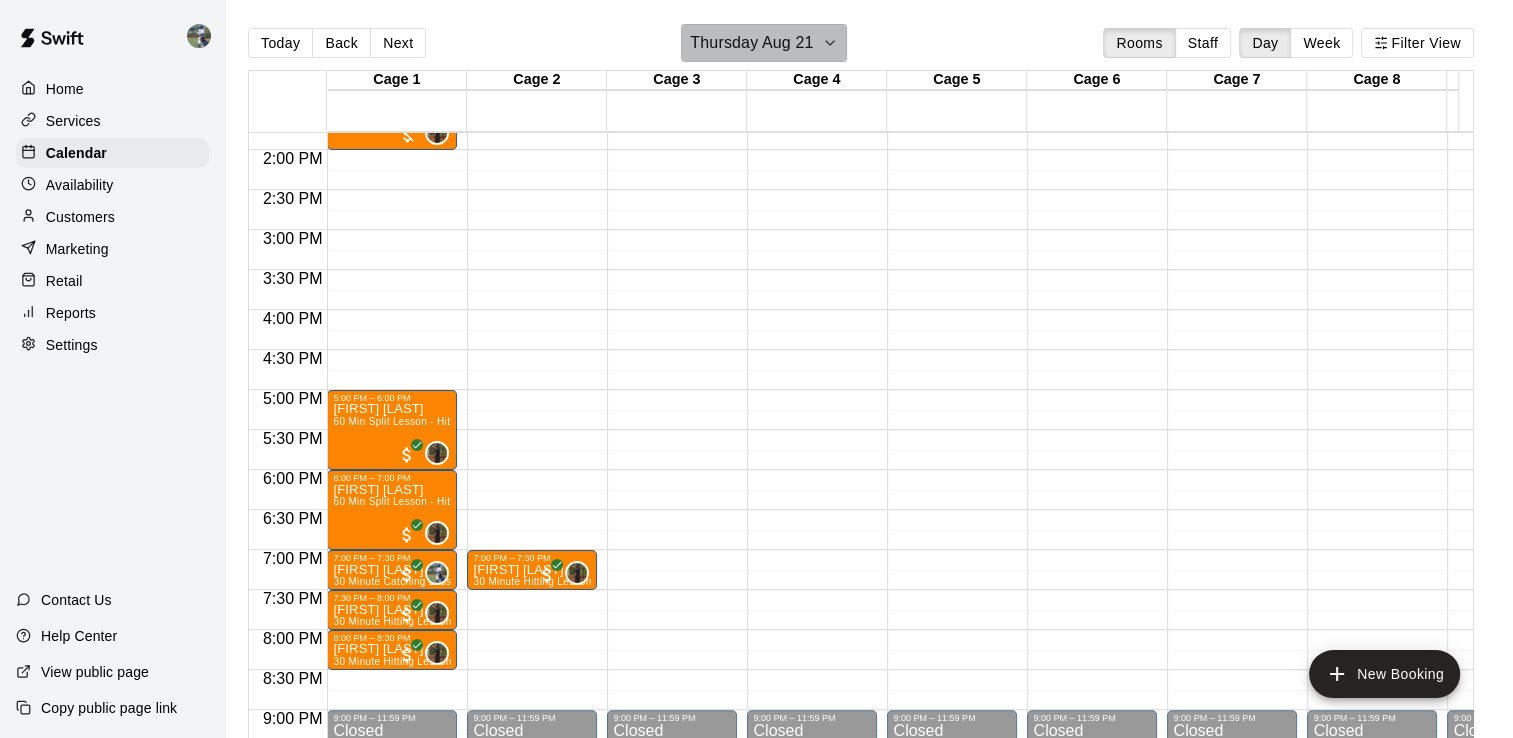 click on "Thursday Aug 21" at bounding box center (763, 43) 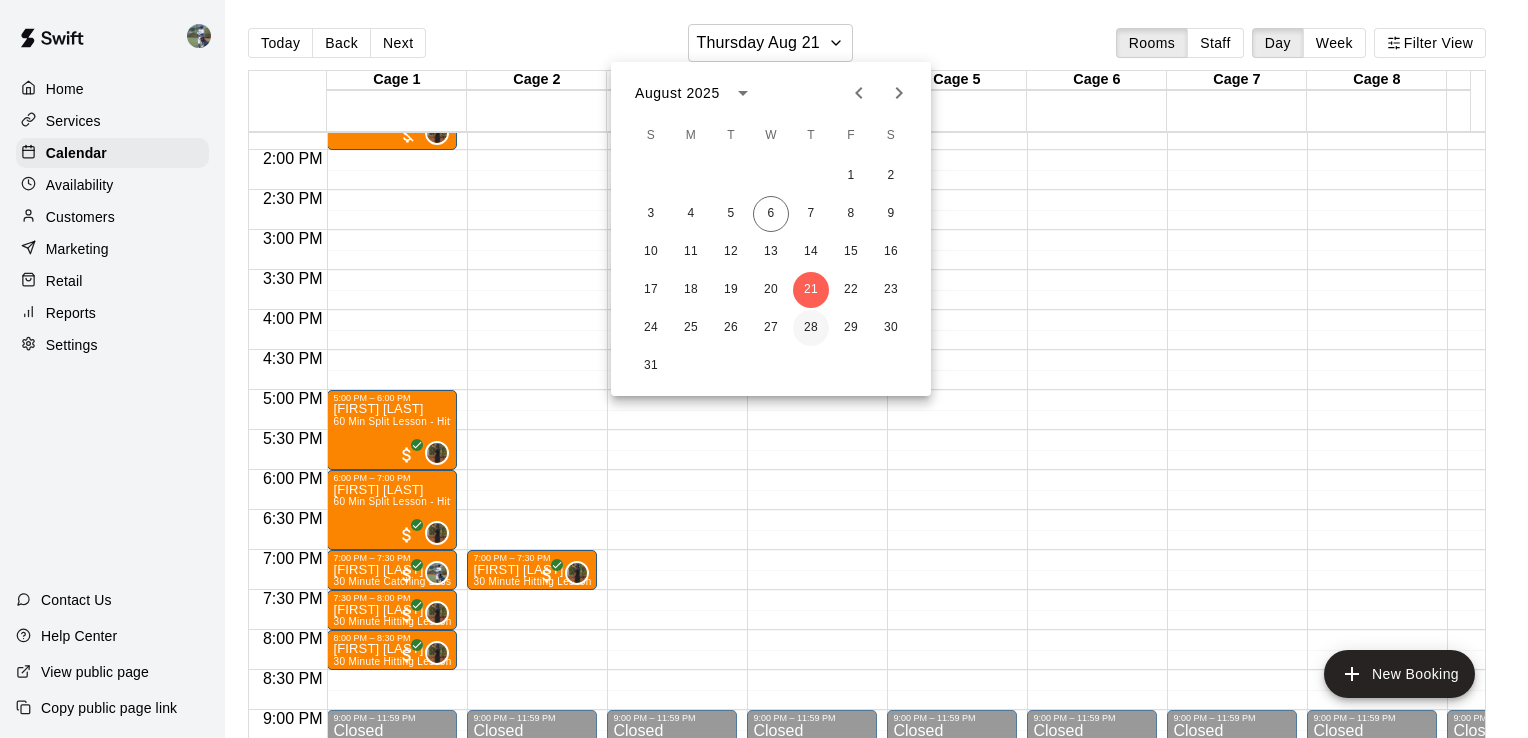 click on "28" at bounding box center [811, 328] 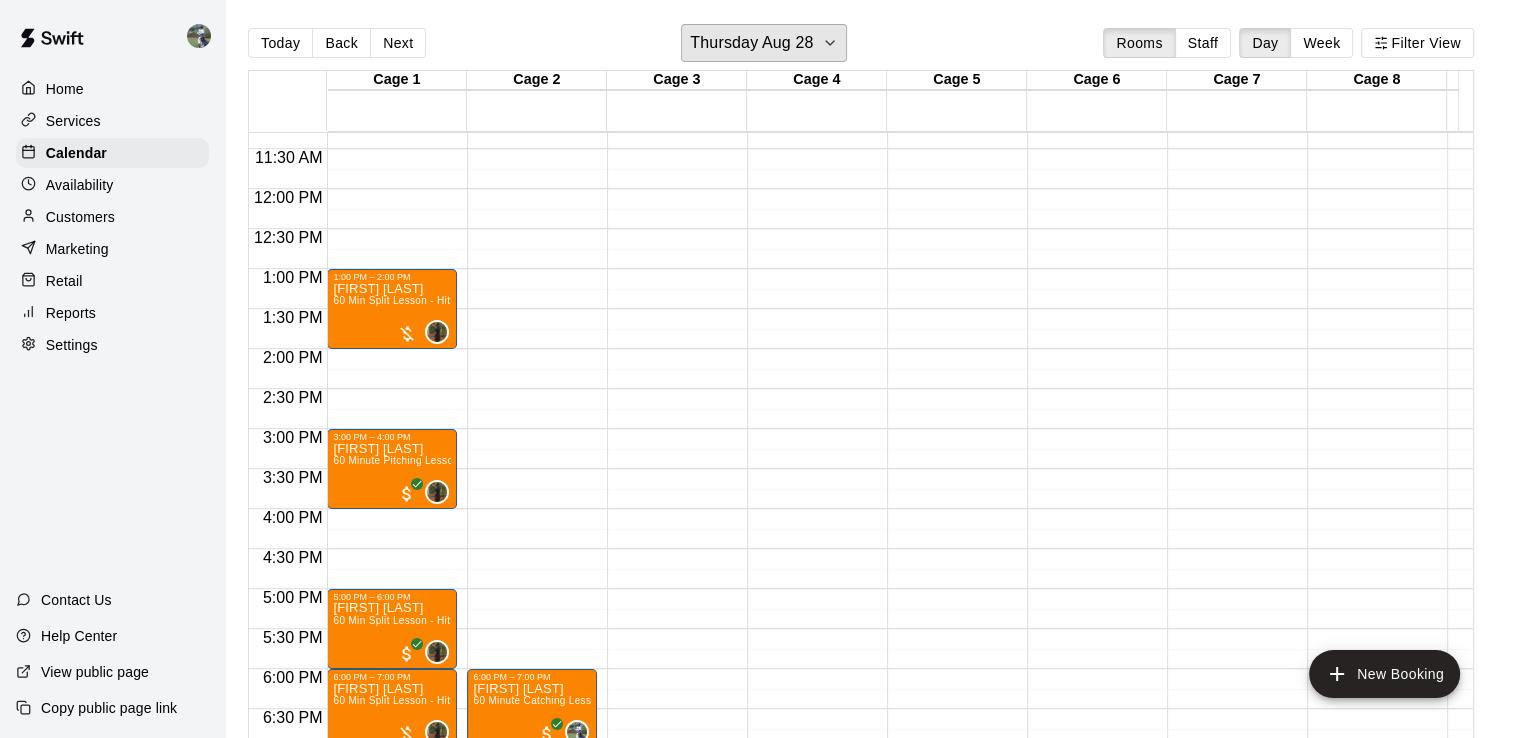 scroll, scrollTop: 1034, scrollLeft: 0, axis: vertical 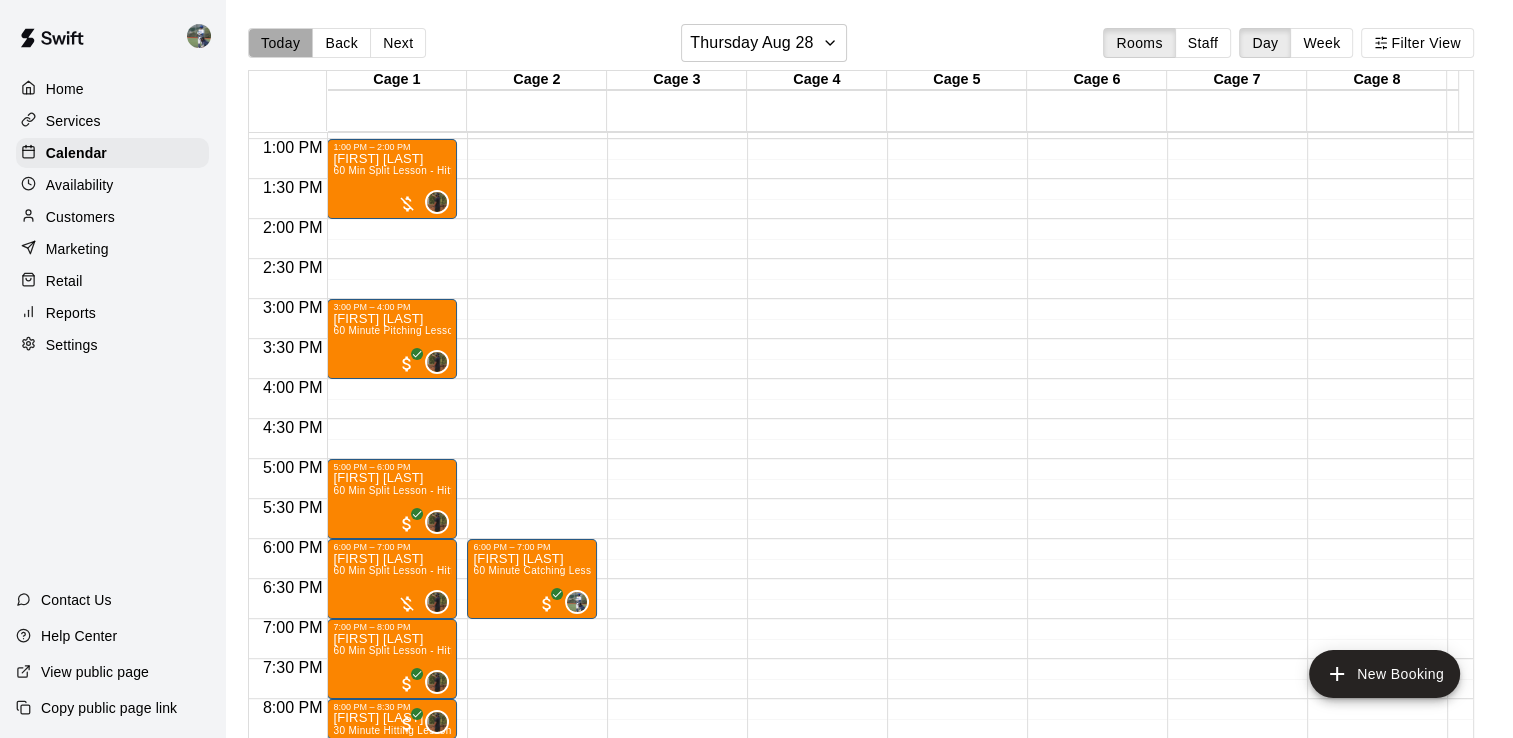 click on "Today" at bounding box center (280, 43) 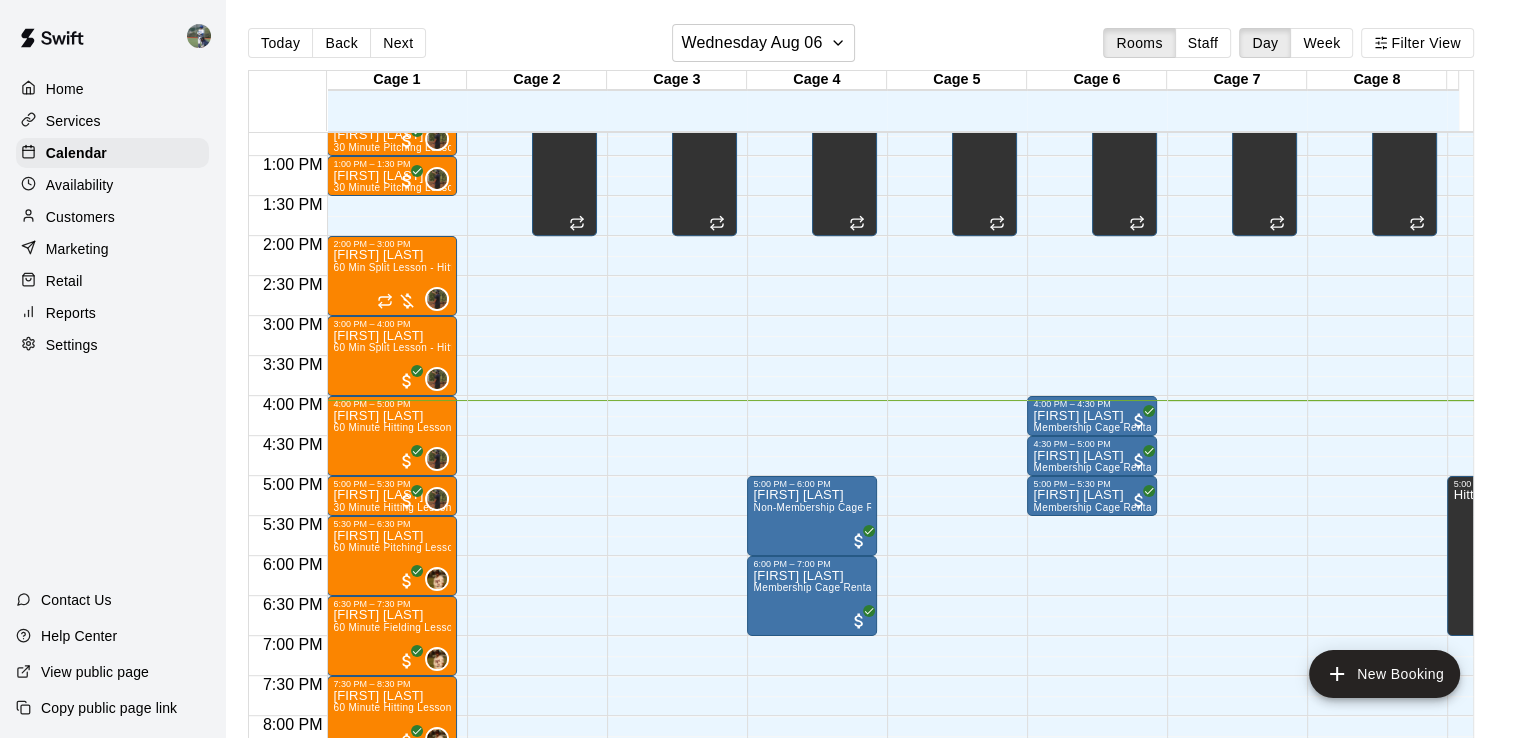 scroll, scrollTop: 1018, scrollLeft: 0, axis: vertical 